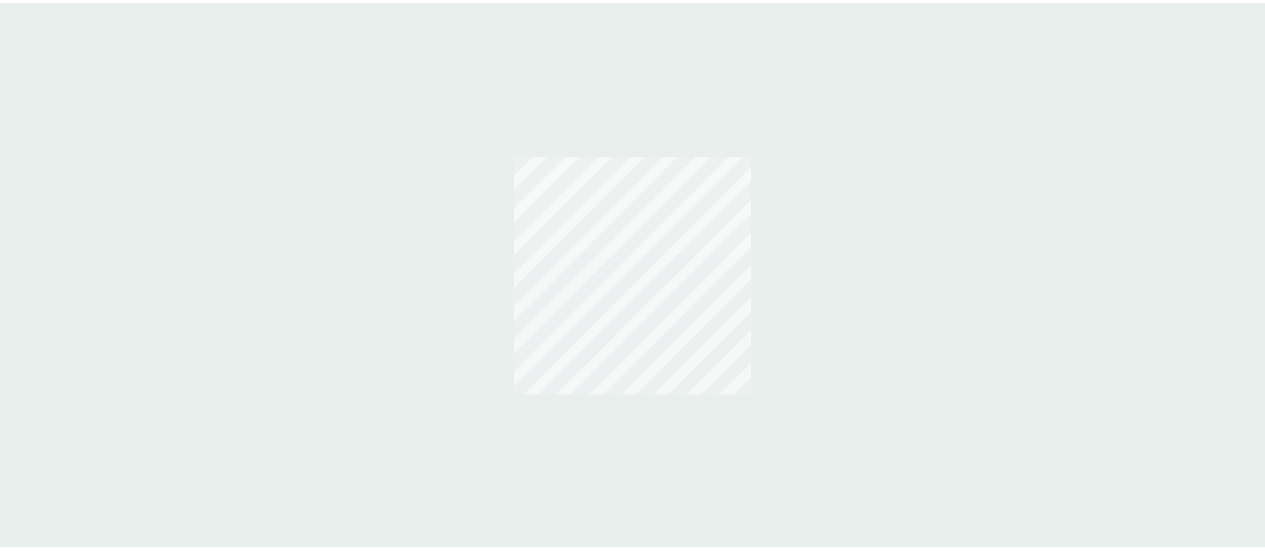 scroll, scrollTop: 0, scrollLeft: 0, axis: both 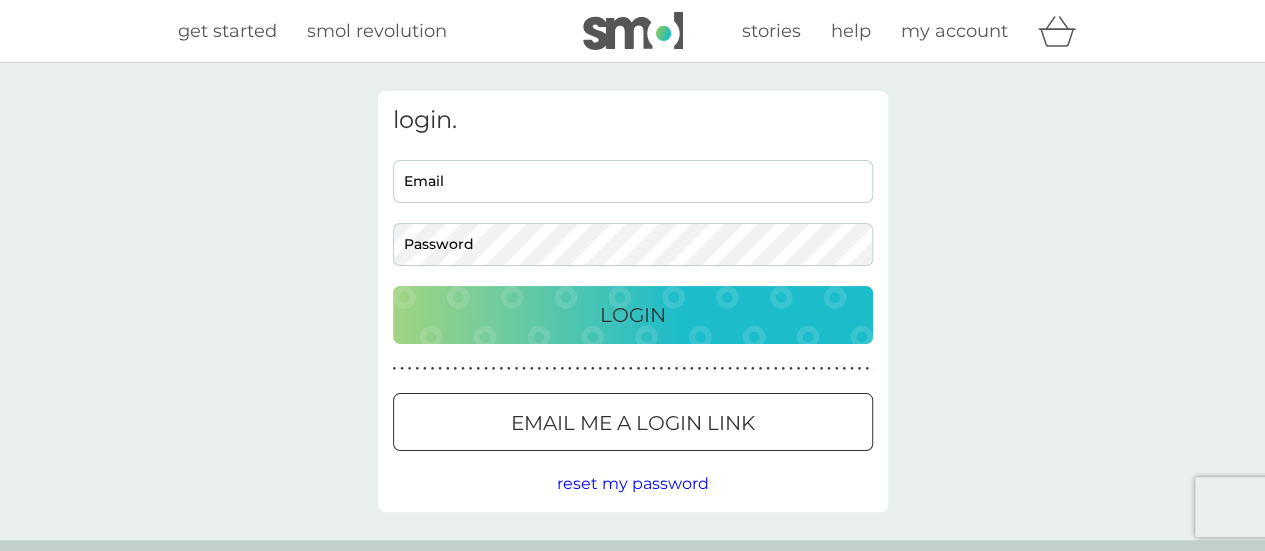 type on "[EMAIL_ADDRESS][DOMAIN_NAME]" 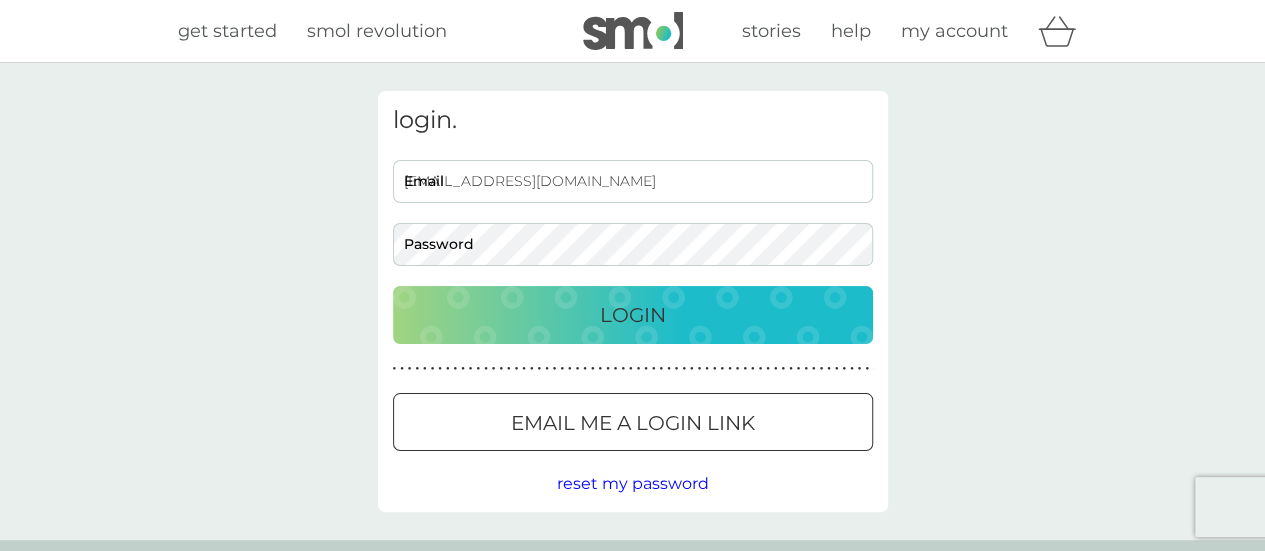 click on "Login" at bounding box center [633, 315] 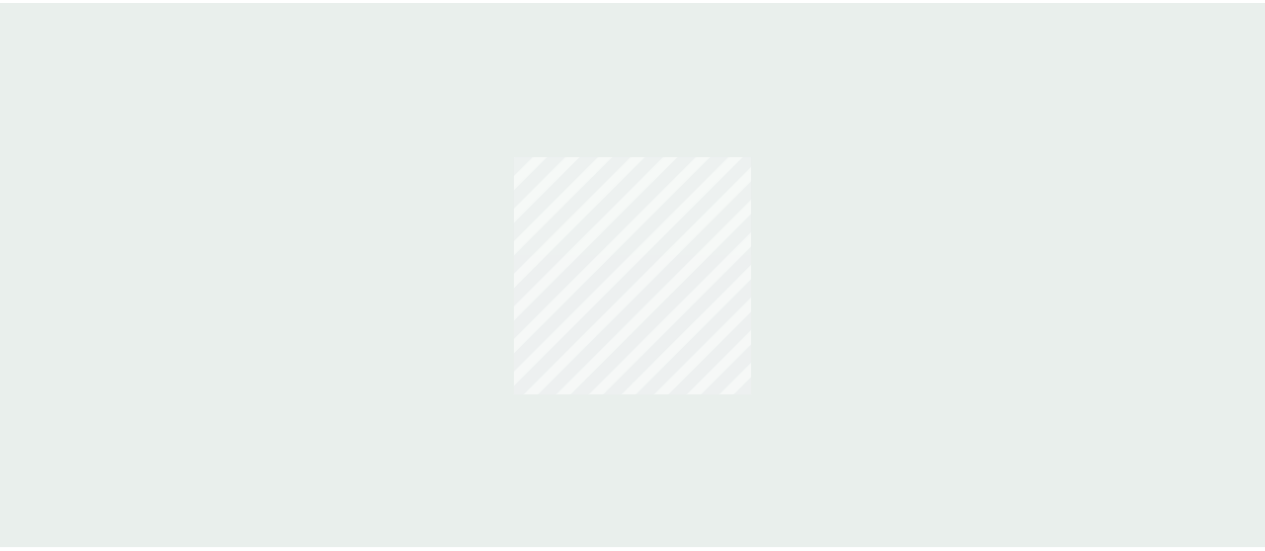 scroll, scrollTop: 0, scrollLeft: 0, axis: both 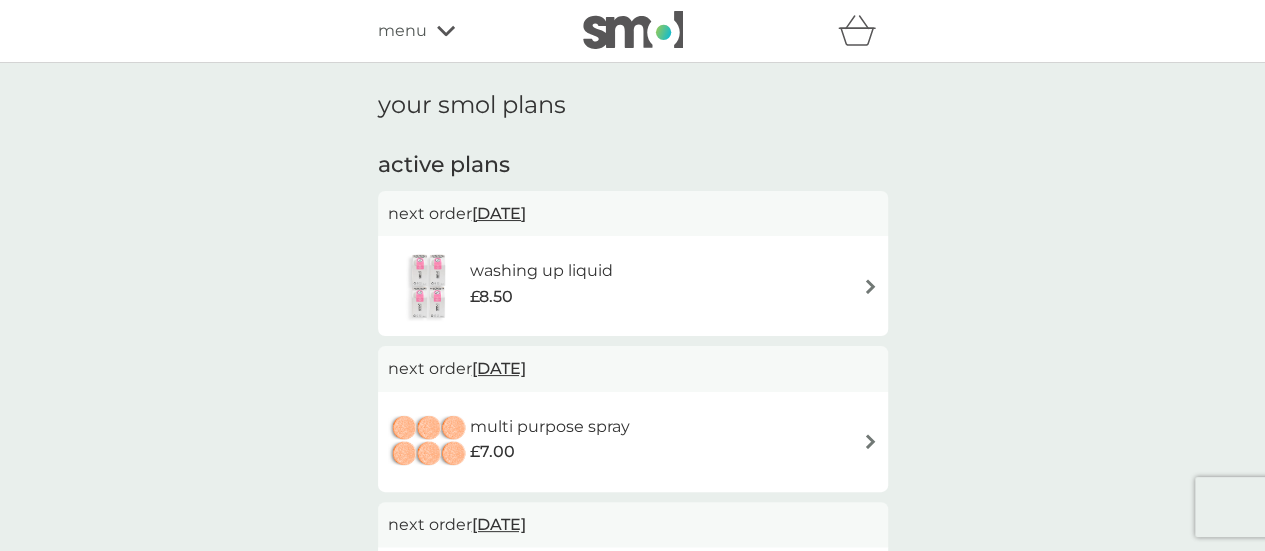 click on "washing up liquid £8.50" at bounding box center [633, 286] 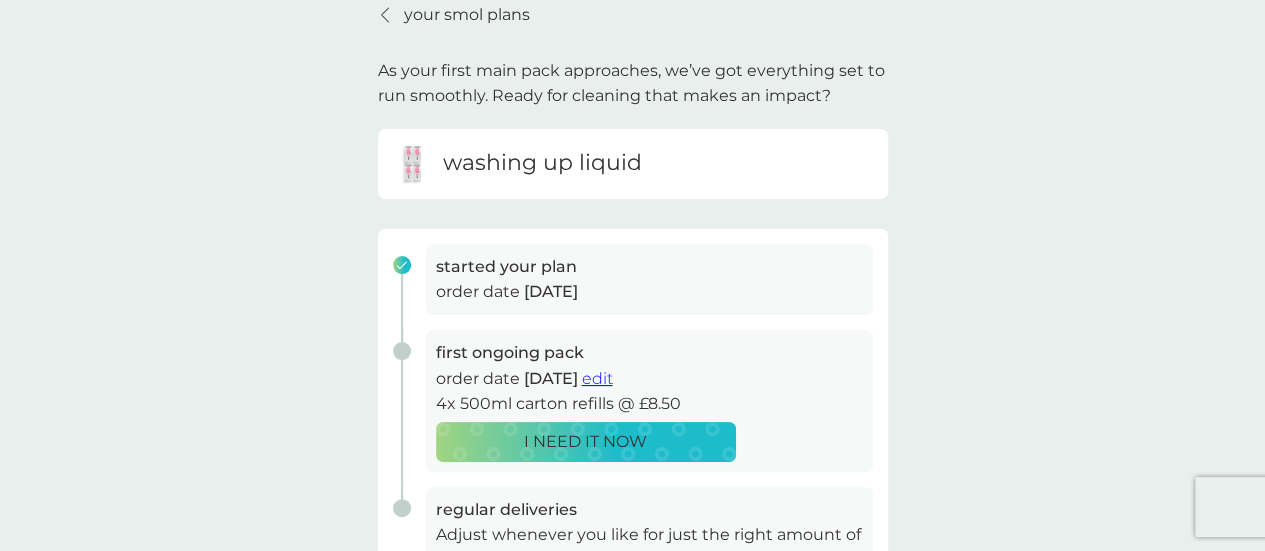 scroll, scrollTop: 181, scrollLeft: 0, axis: vertical 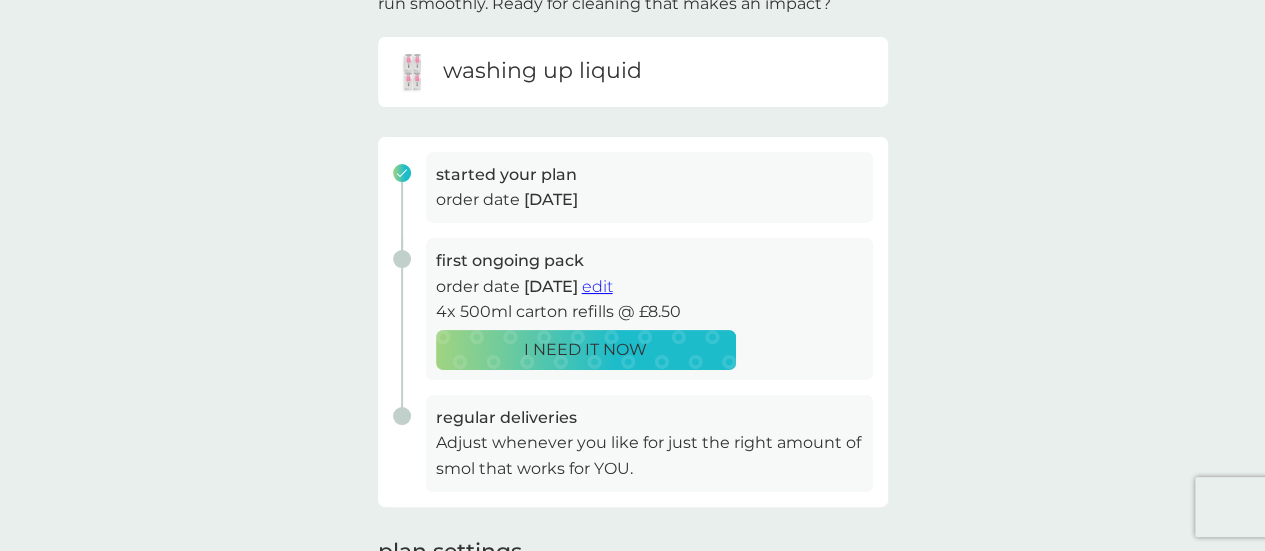 click on "edit" at bounding box center (597, 286) 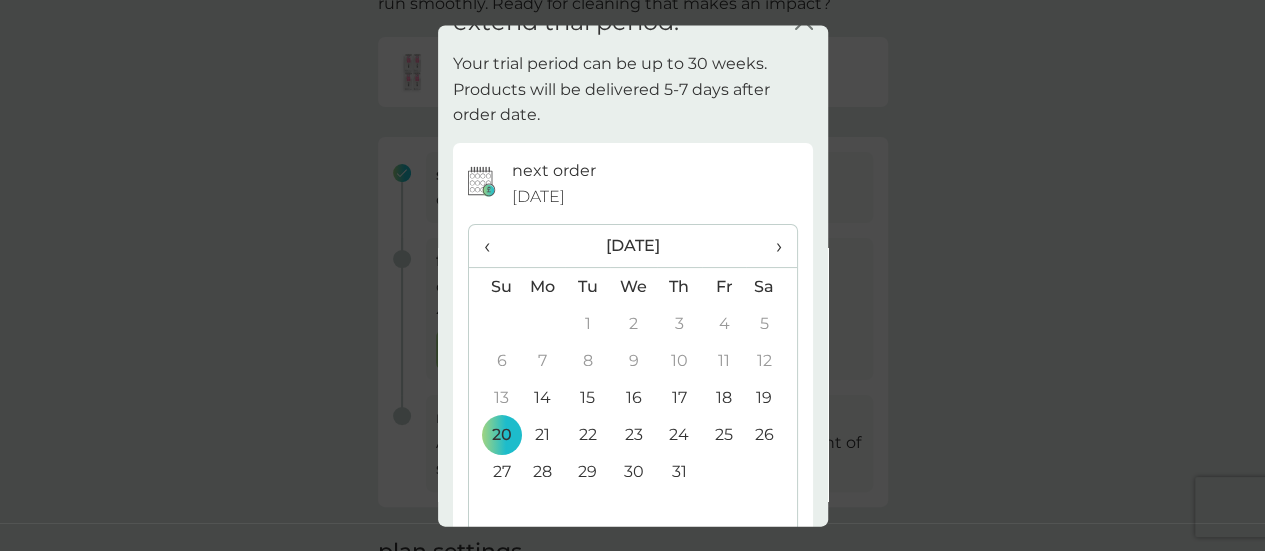 scroll, scrollTop: 30, scrollLeft: 0, axis: vertical 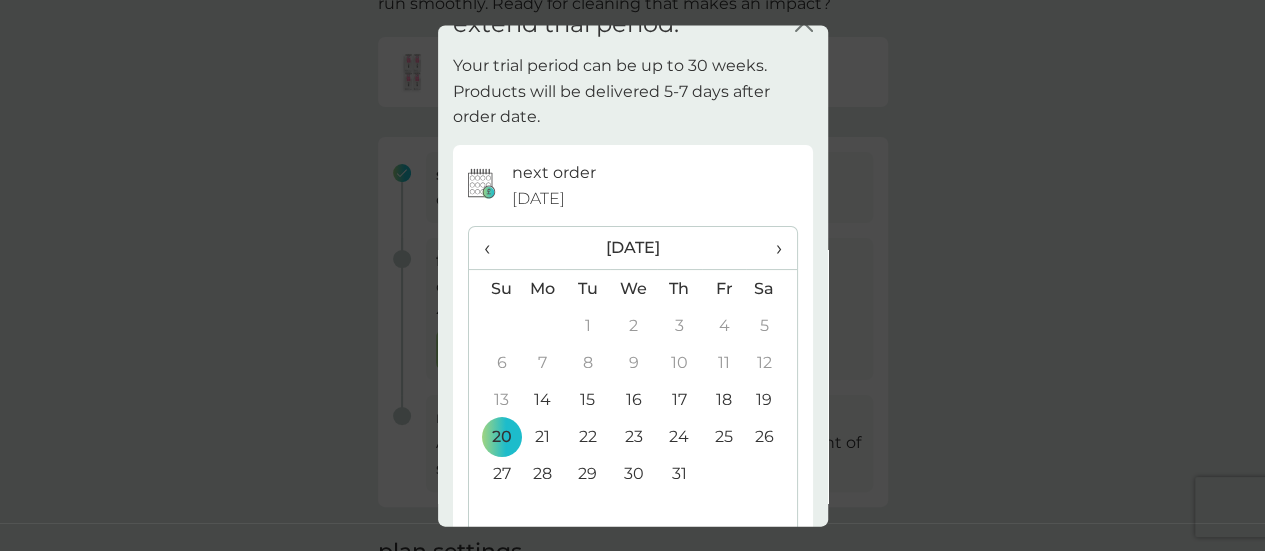 click on "›" at bounding box center [771, 249] 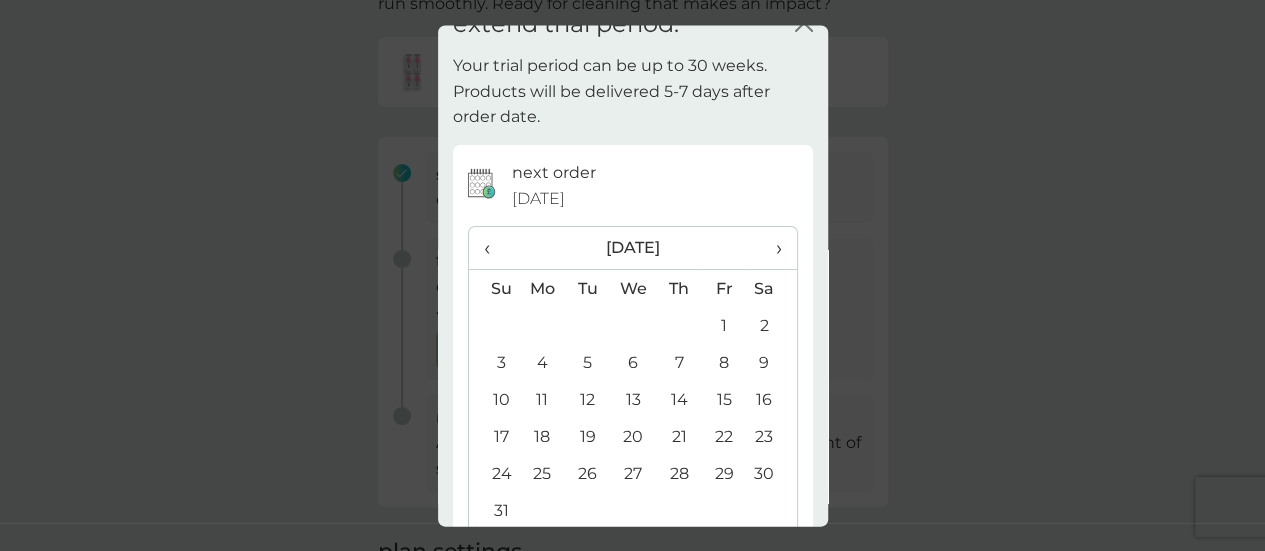 click on "›" at bounding box center [771, 249] 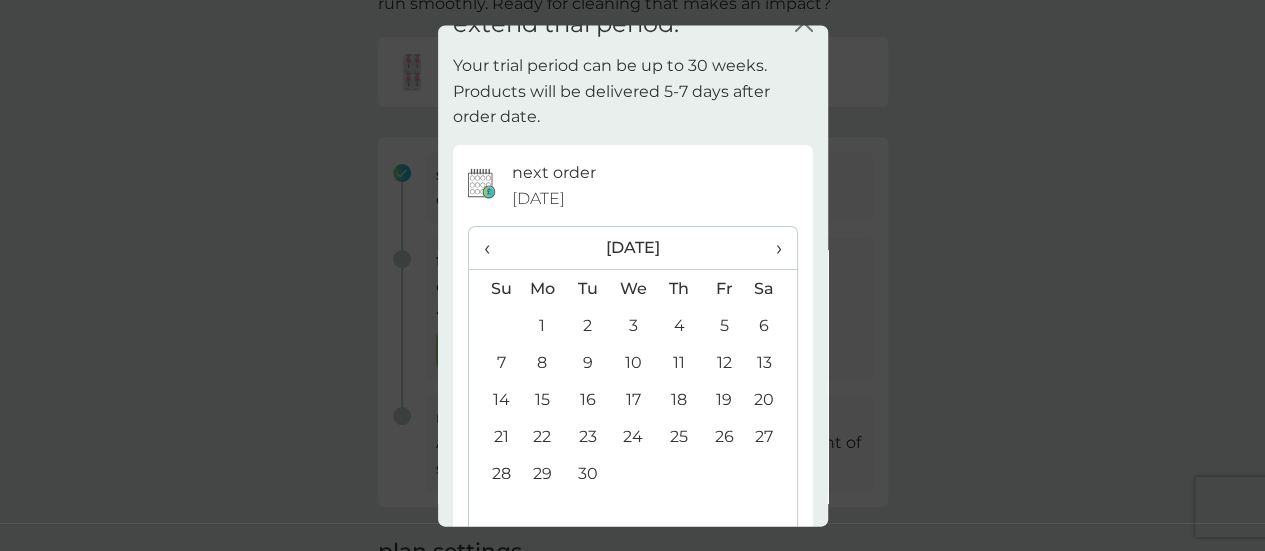 click on "›" at bounding box center (771, 249) 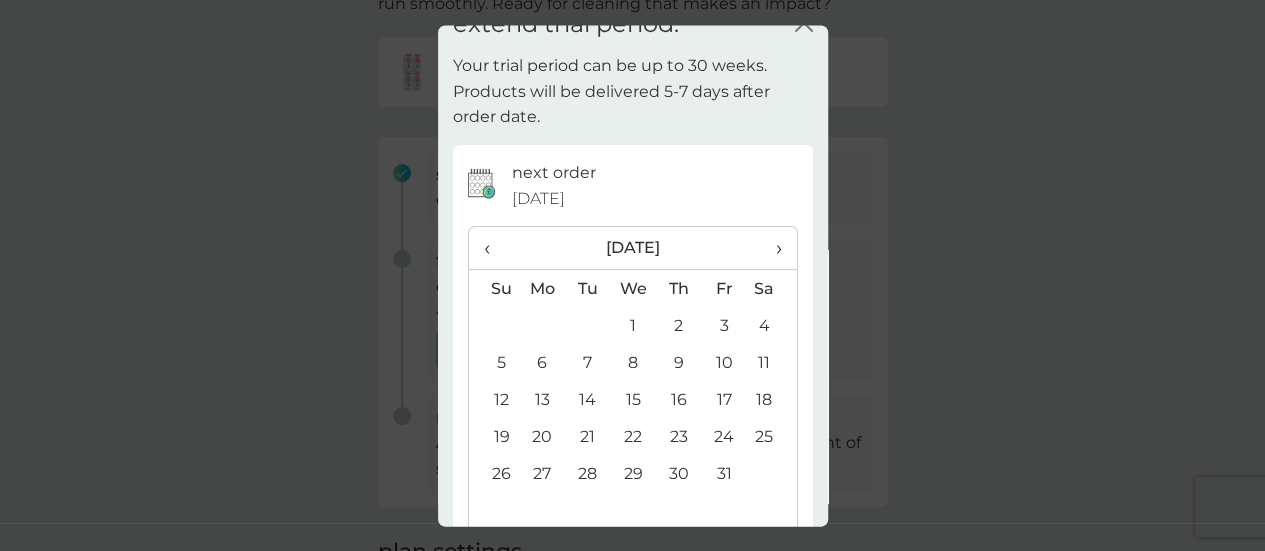 click on "6" at bounding box center [543, 363] 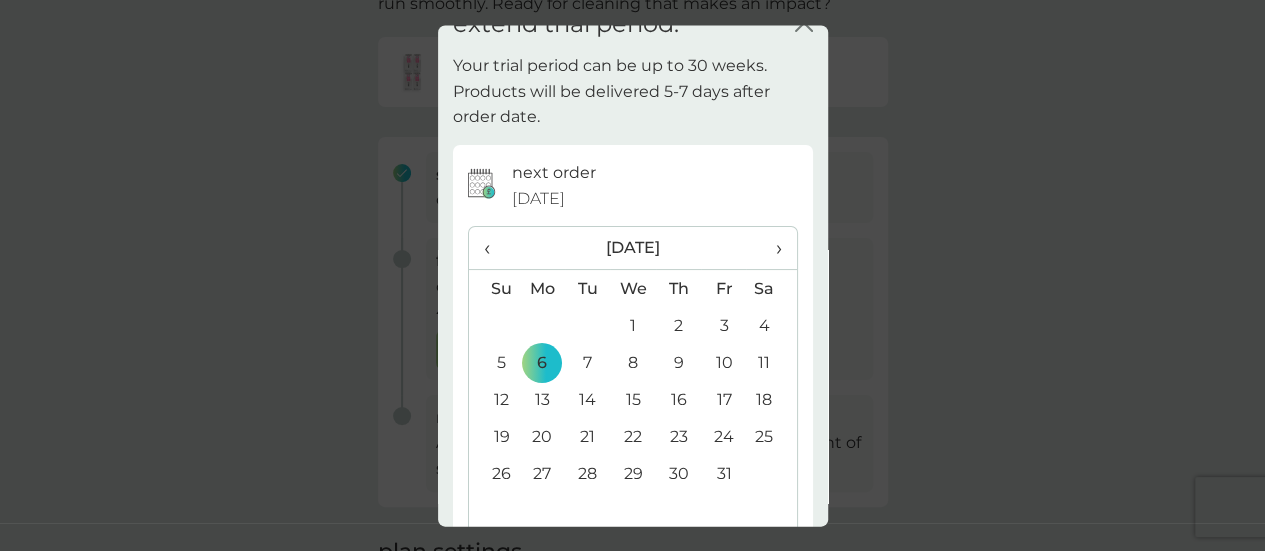 scroll, scrollTop: 141, scrollLeft: 0, axis: vertical 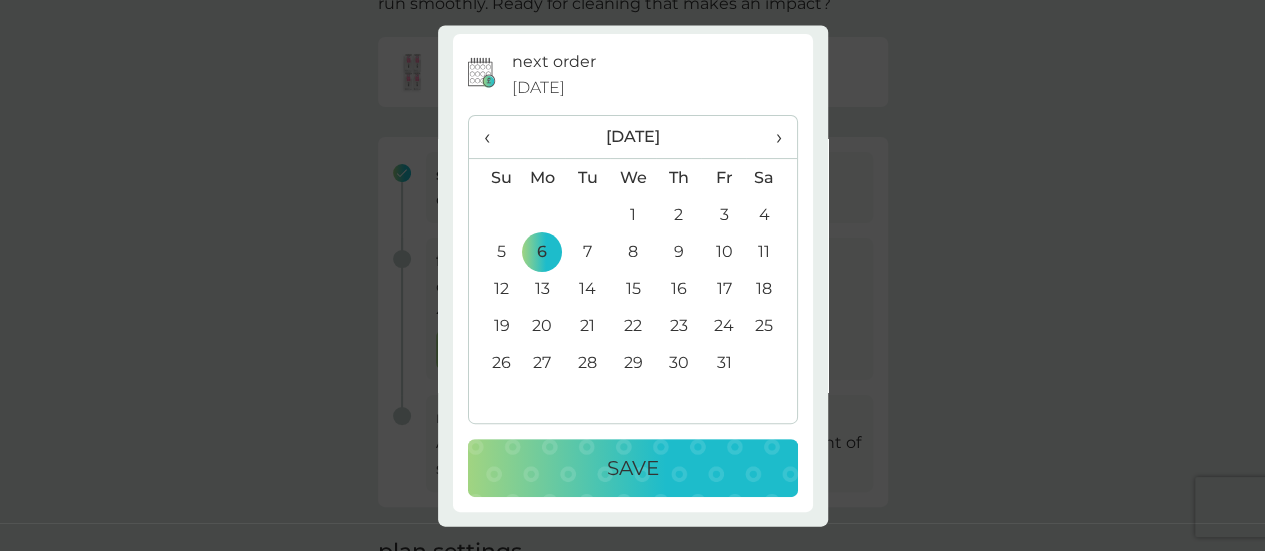 click on "Save" at bounding box center [633, 469] 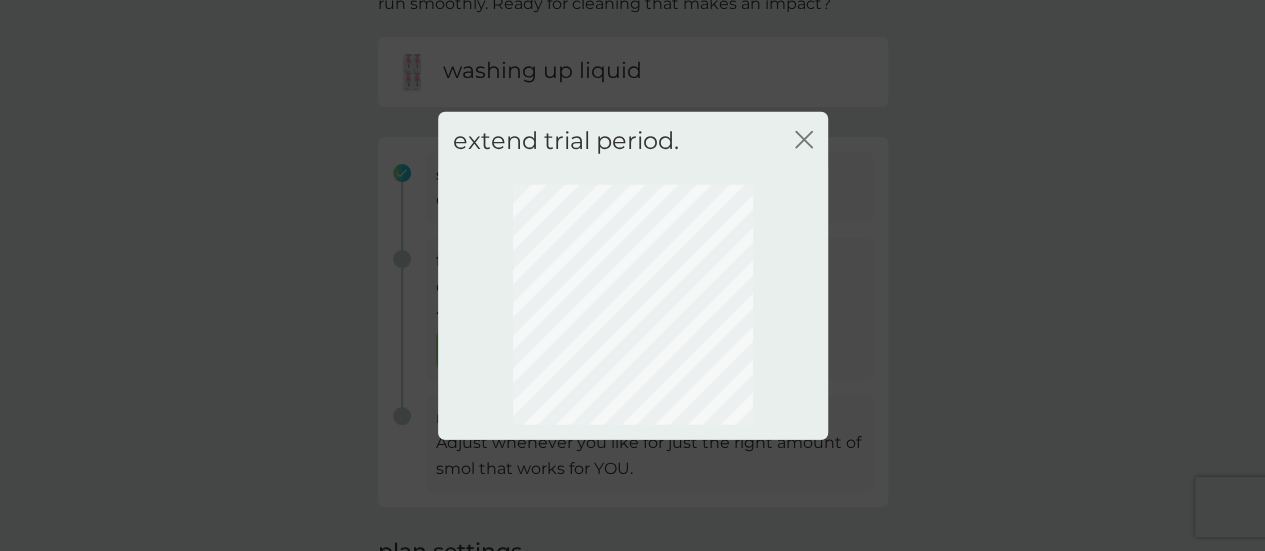 scroll, scrollTop: 0, scrollLeft: 0, axis: both 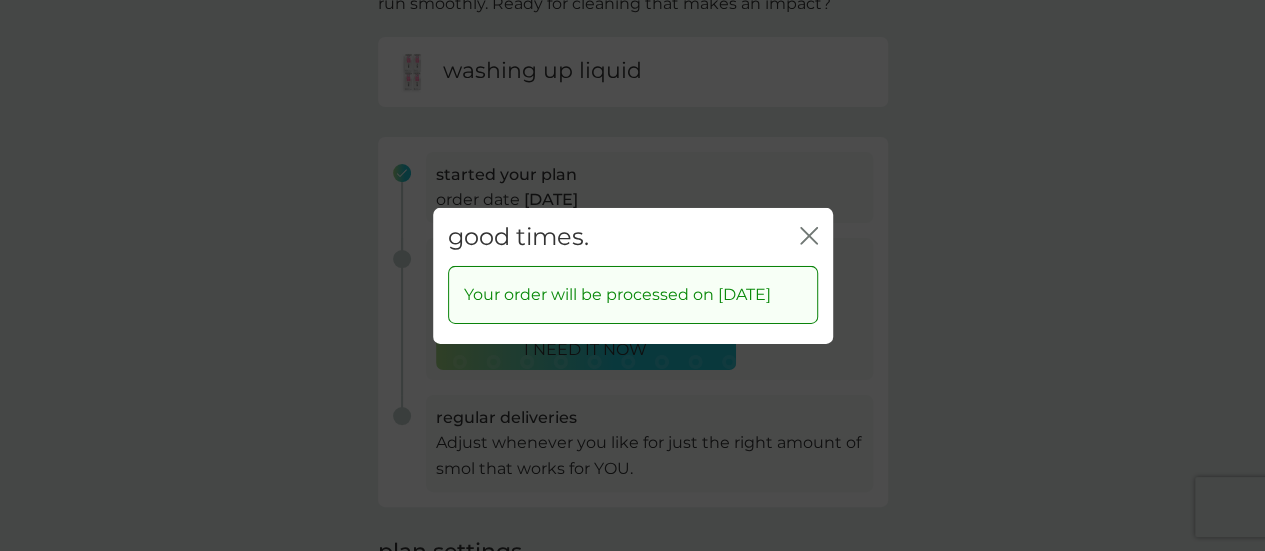 click on "close" 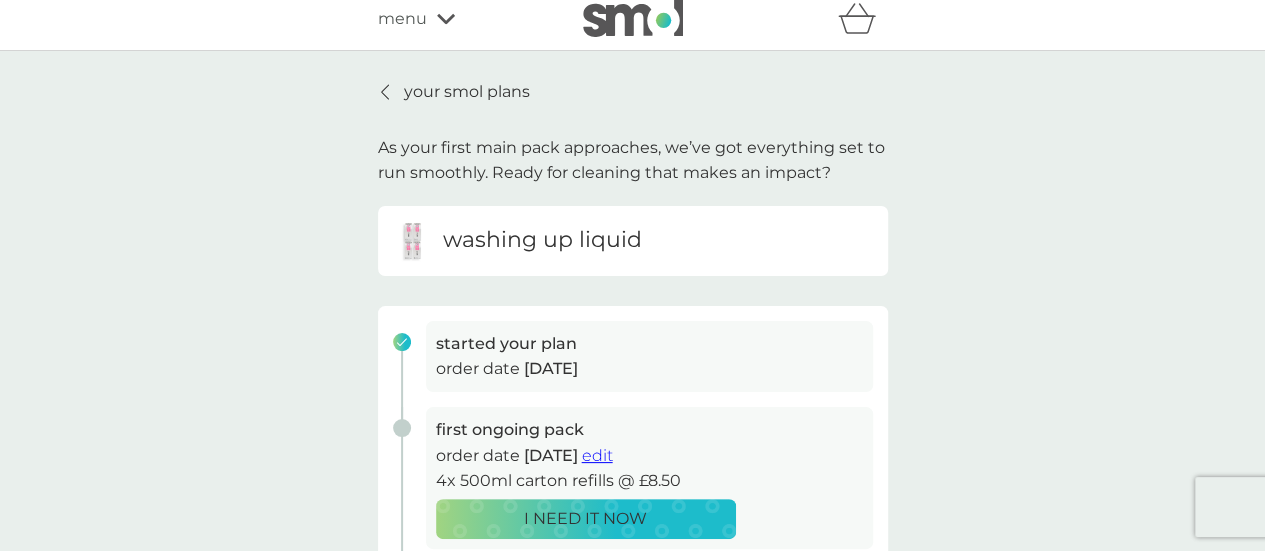 scroll, scrollTop: 0, scrollLeft: 0, axis: both 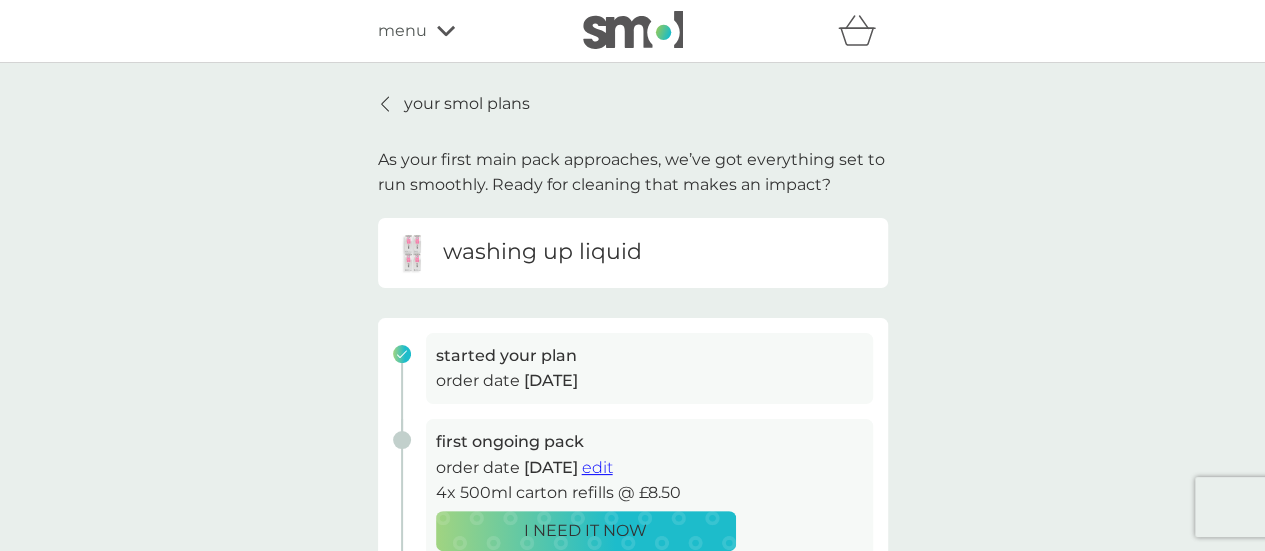 click on "your smol plans" at bounding box center [467, 104] 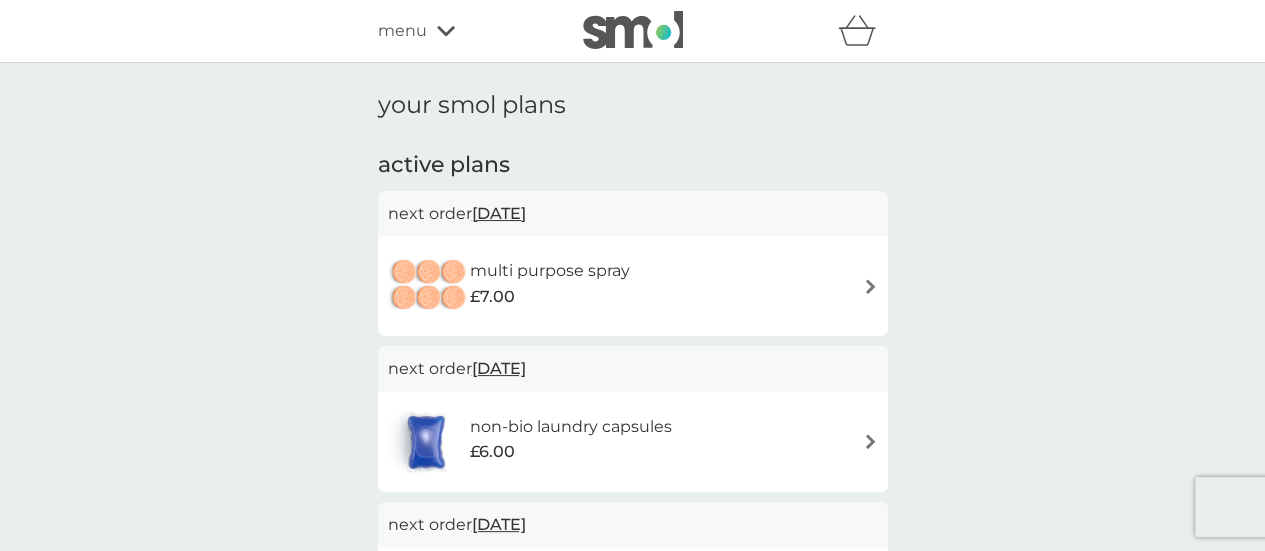 click on "multi purpose spray £7.00" at bounding box center (633, 286) 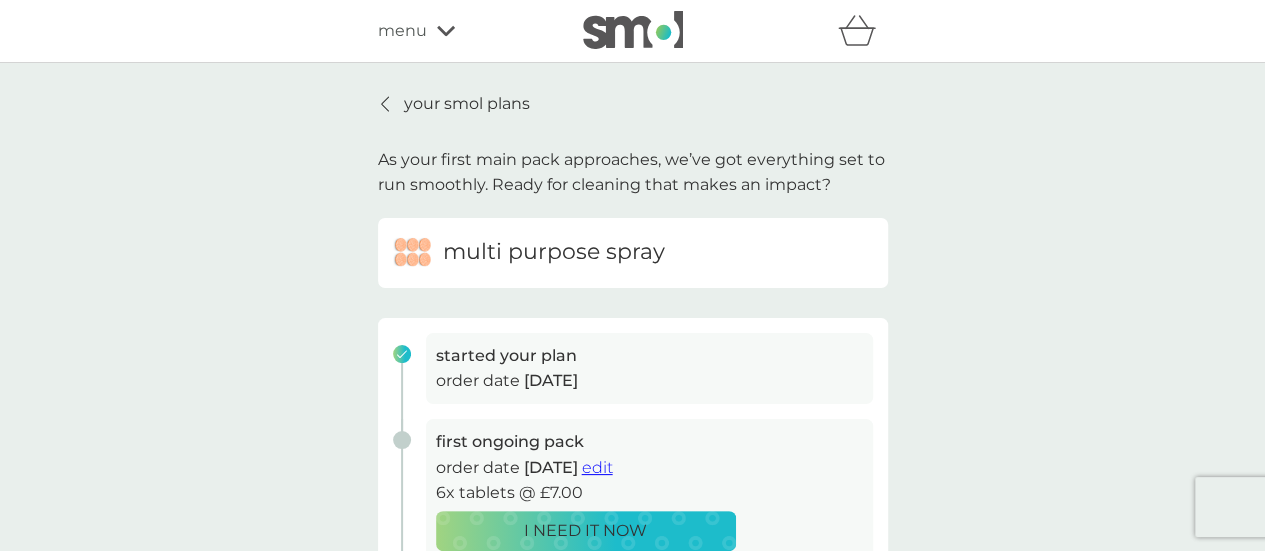 click on "edit" at bounding box center [597, 467] 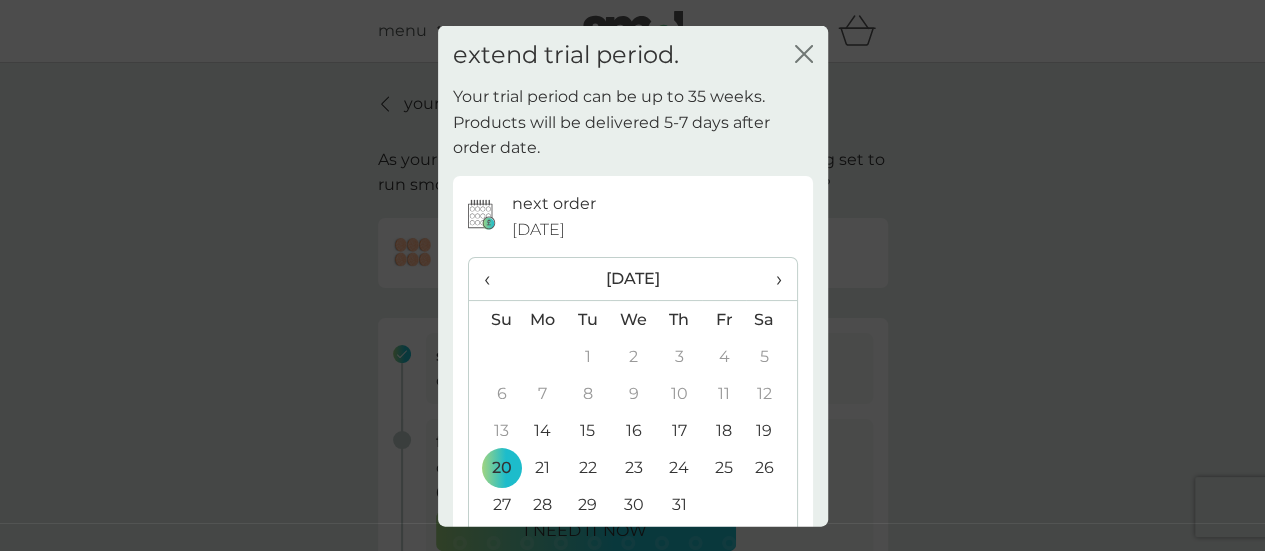 click on "›" at bounding box center [771, 279] 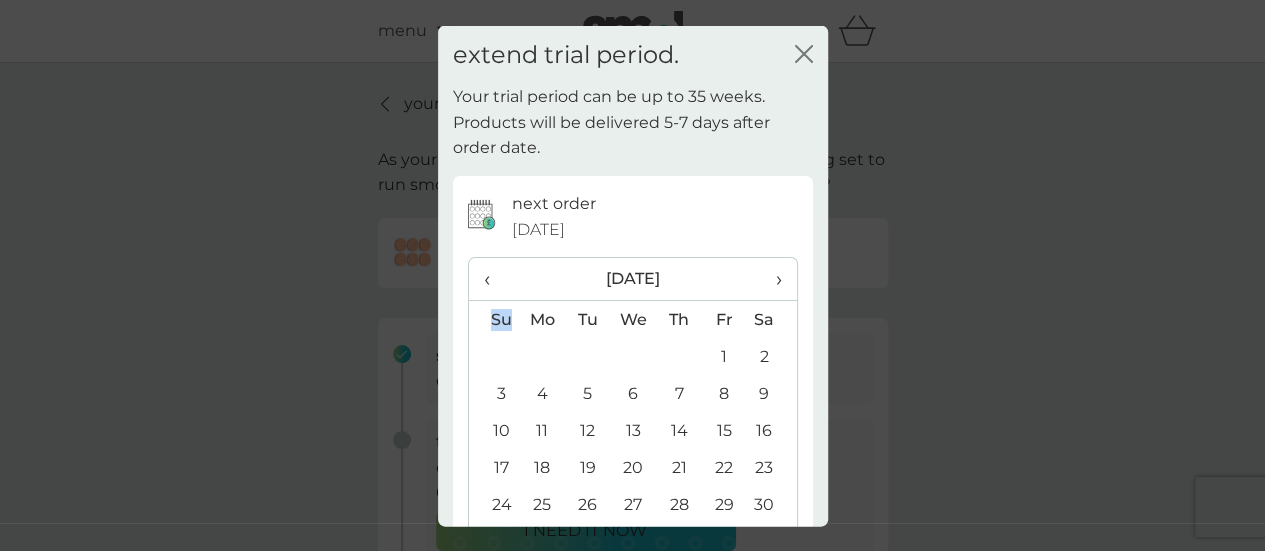 click on "›" at bounding box center [771, 279] 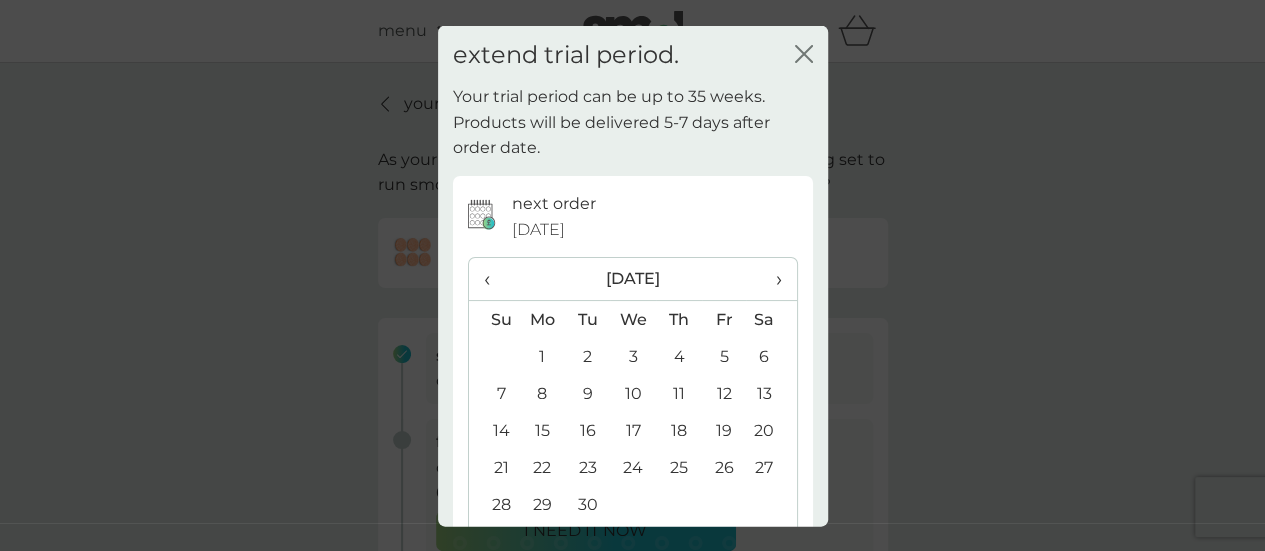 click on "›" at bounding box center (771, 279) 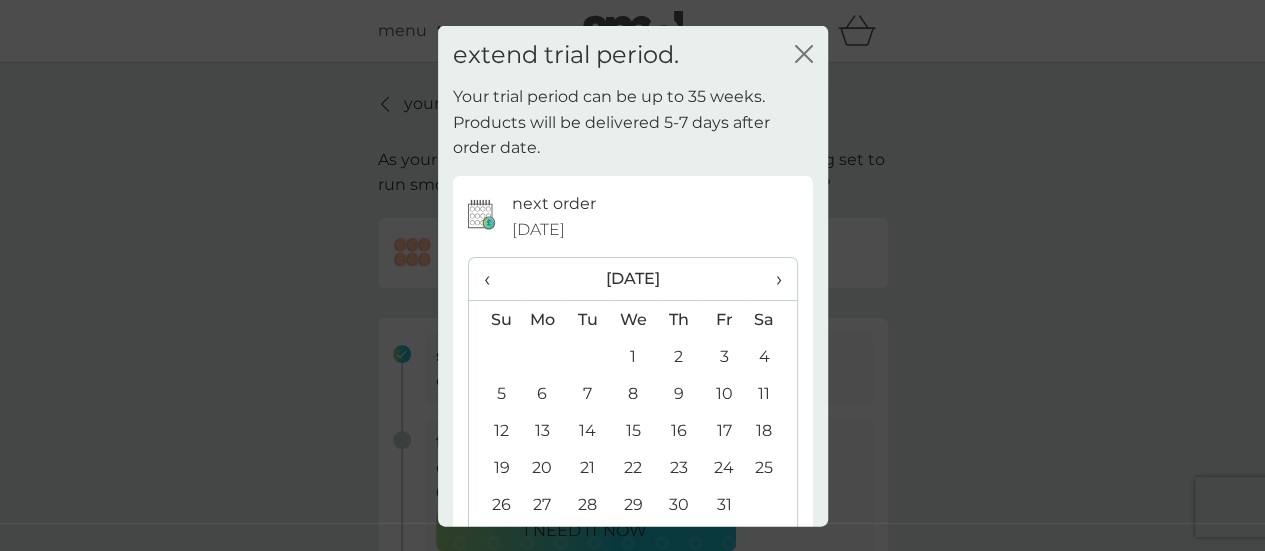 click on "6" at bounding box center [543, 393] 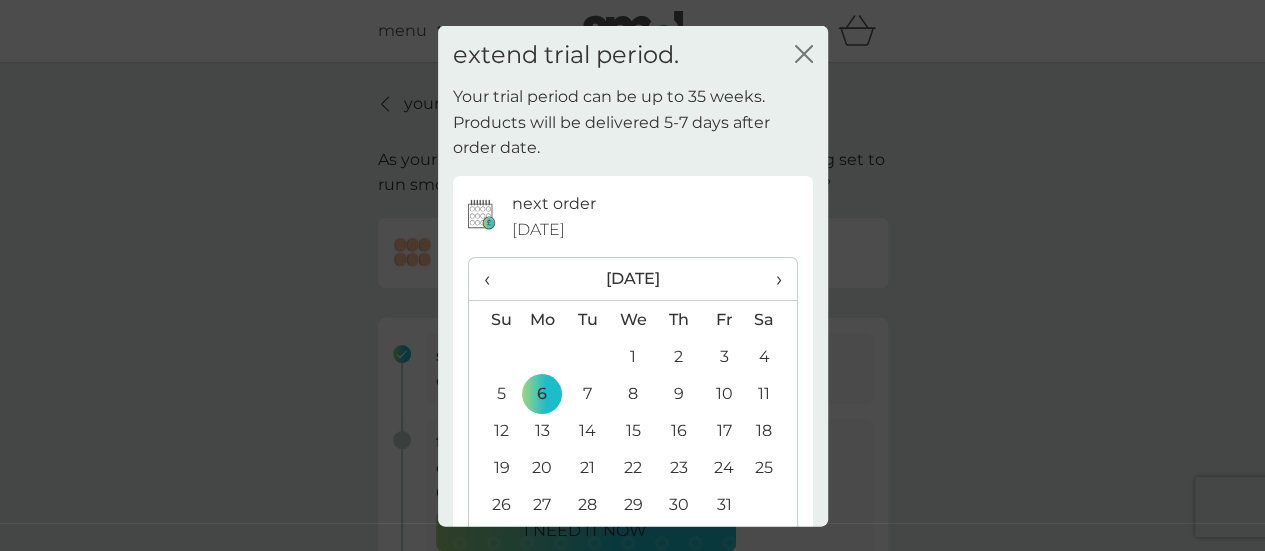 scroll, scrollTop: 141, scrollLeft: 0, axis: vertical 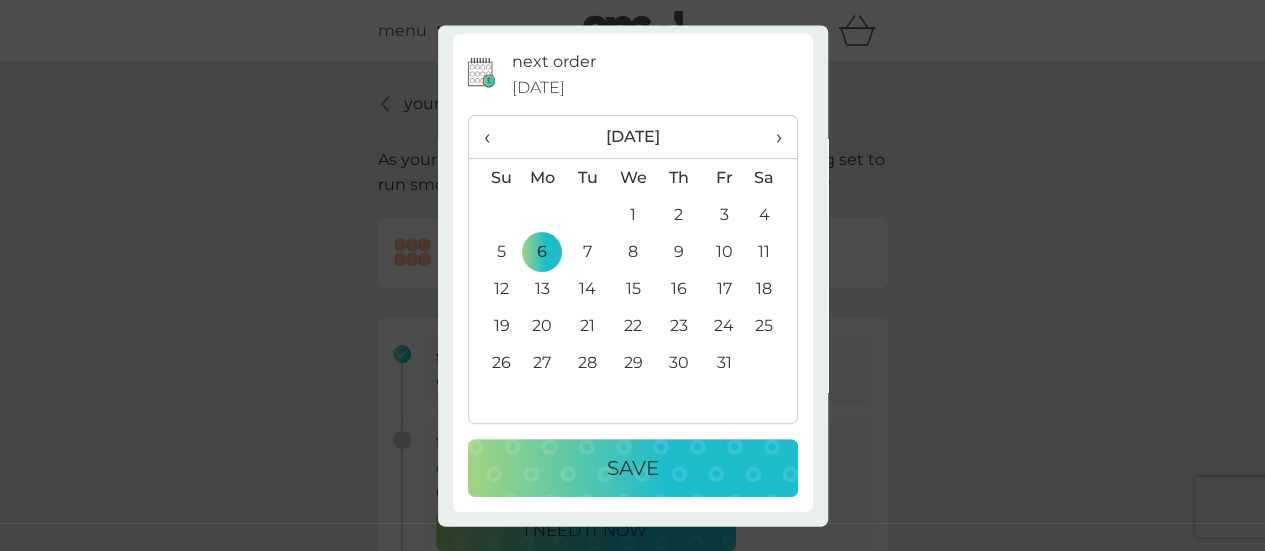 click on "Save" at bounding box center (633, 469) 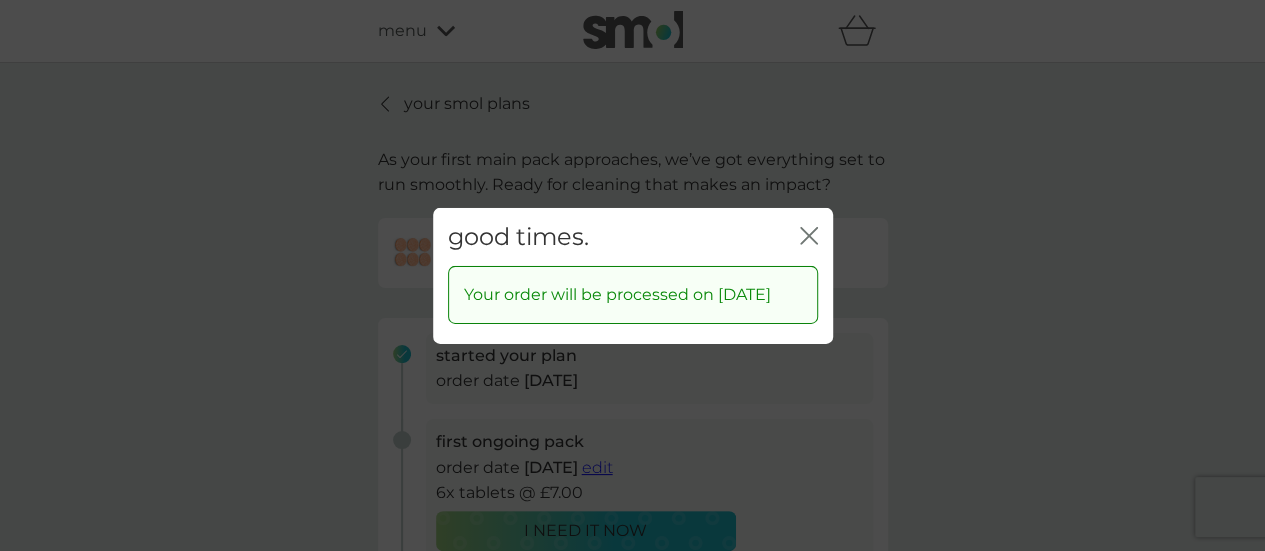 click 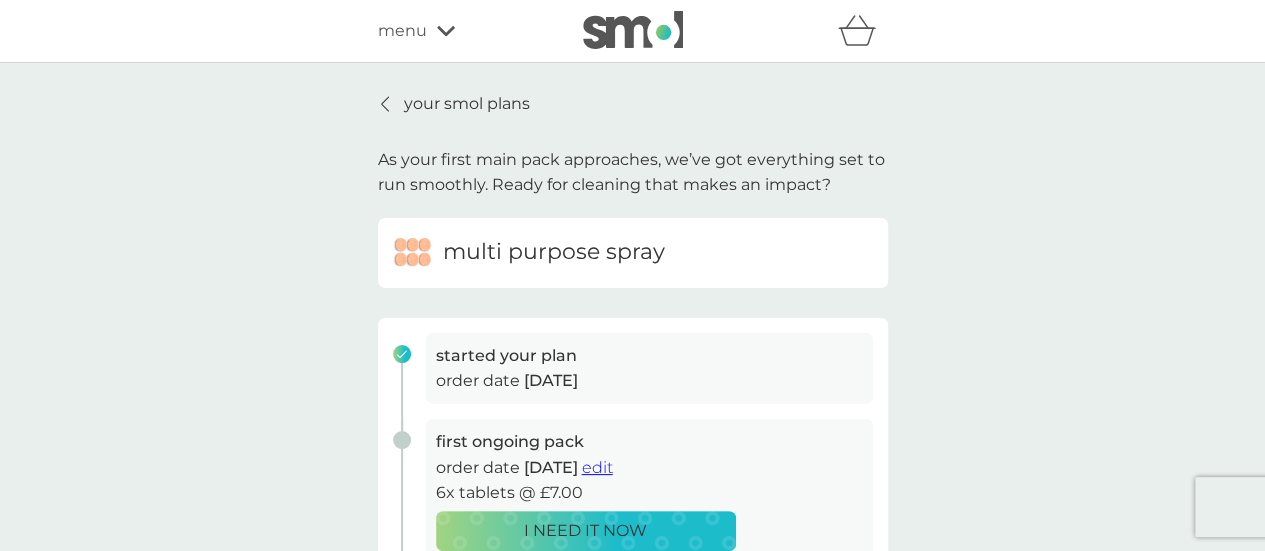 click on "your smol plans" at bounding box center (467, 104) 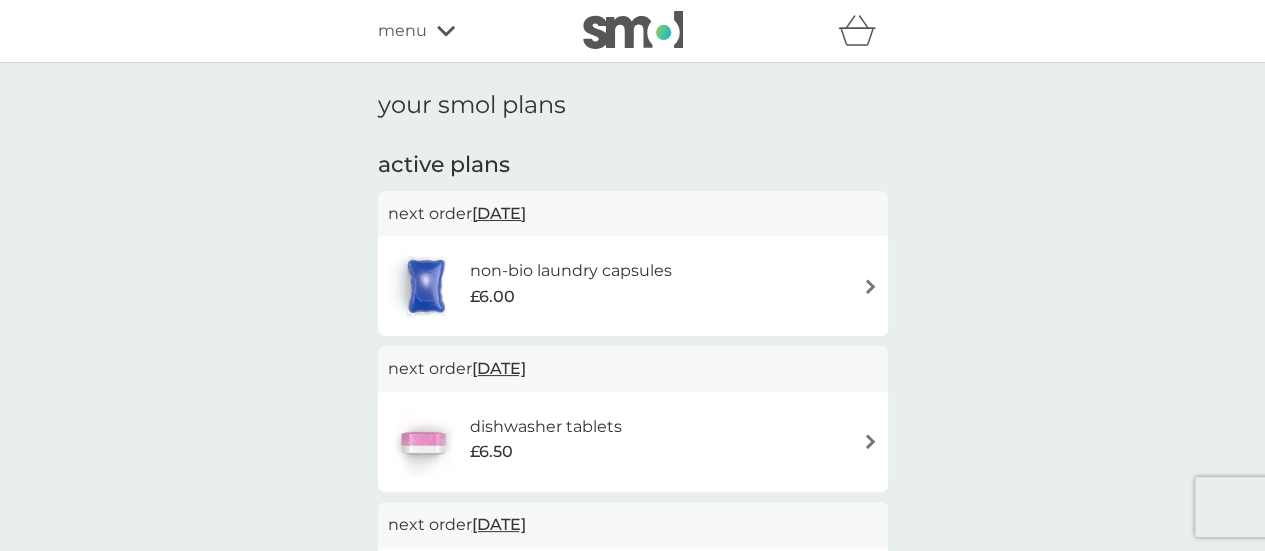 click on "non-bio laundry capsules £6.00" at bounding box center (540, 286) 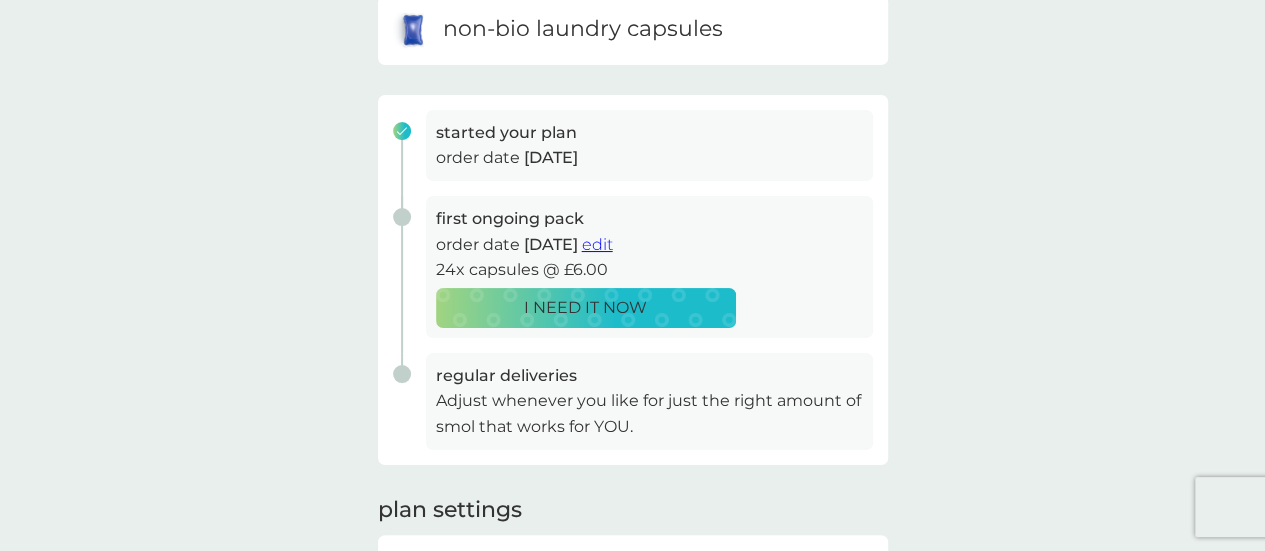 scroll, scrollTop: 224, scrollLeft: 0, axis: vertical 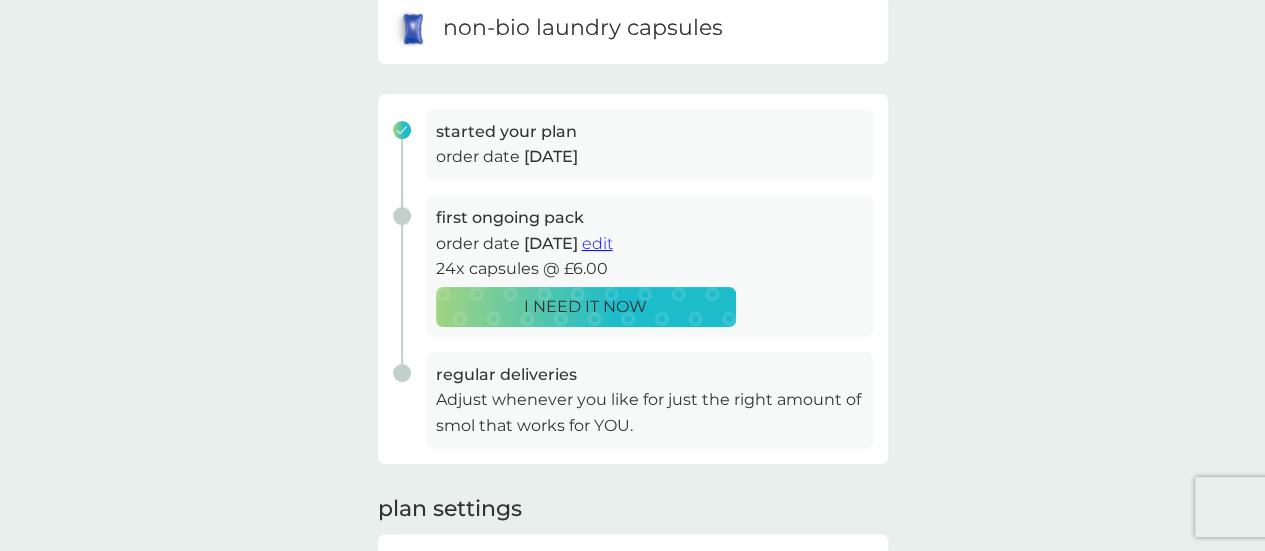 click on "edit" at bounding box center (597, 243) 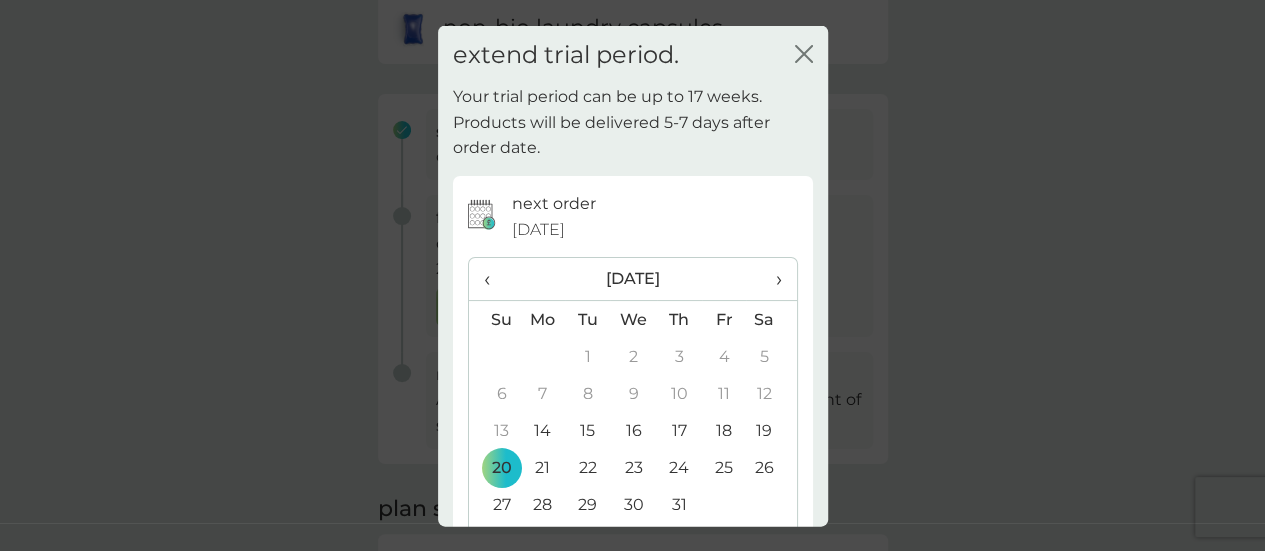 scroll, scrollTop: 141, scrollLeft: 0, axis: vertical 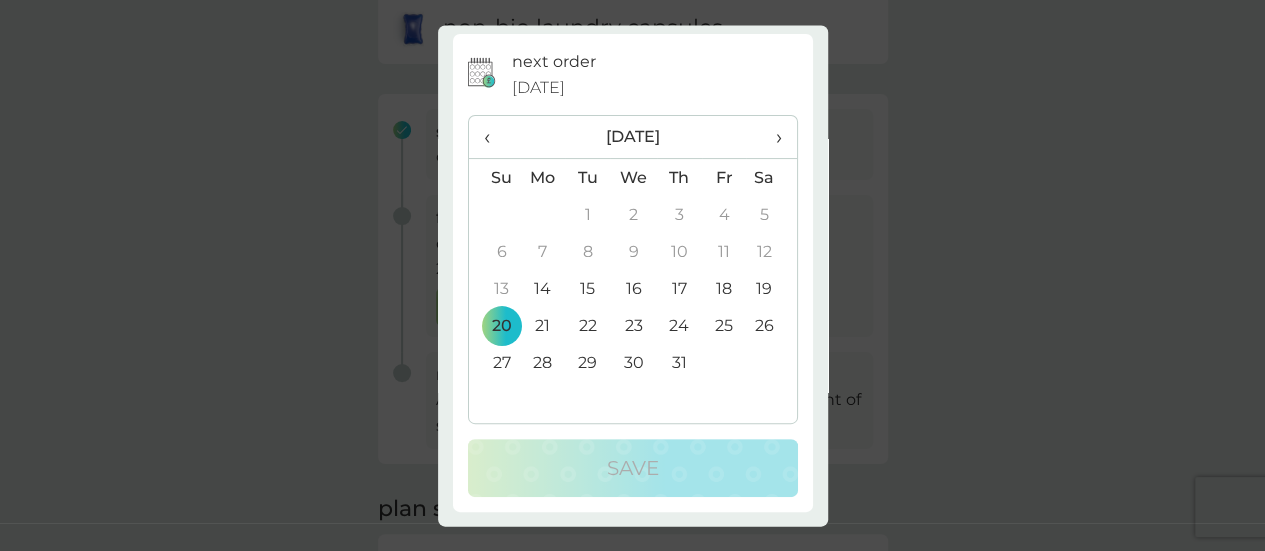 click on "›" at bounding box center [771, 138] 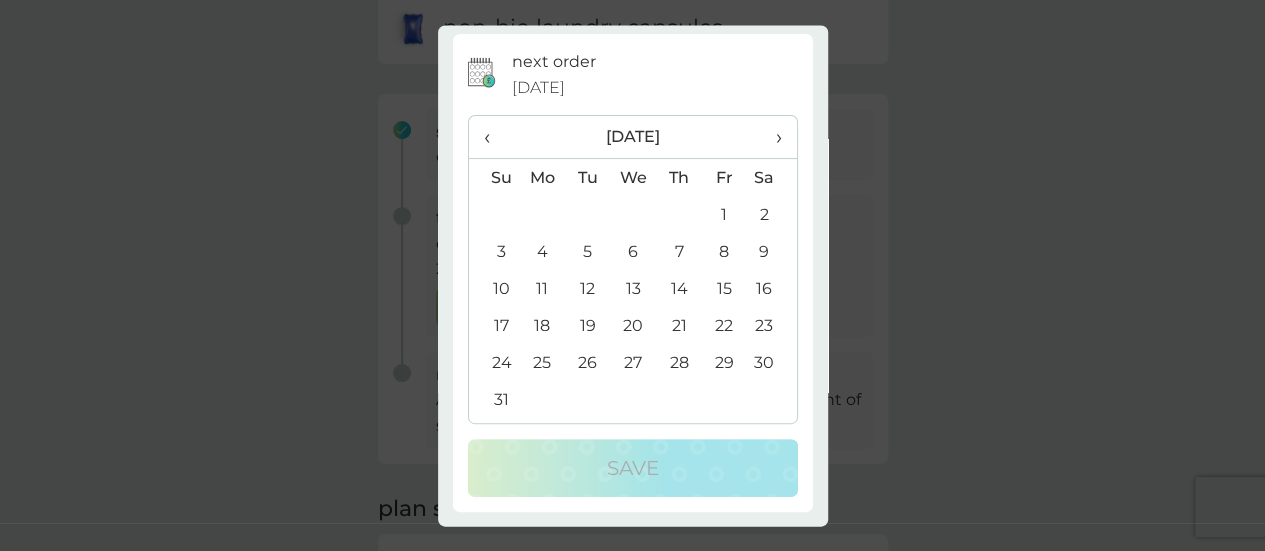 click on "›" at bounding box center (771, 138) 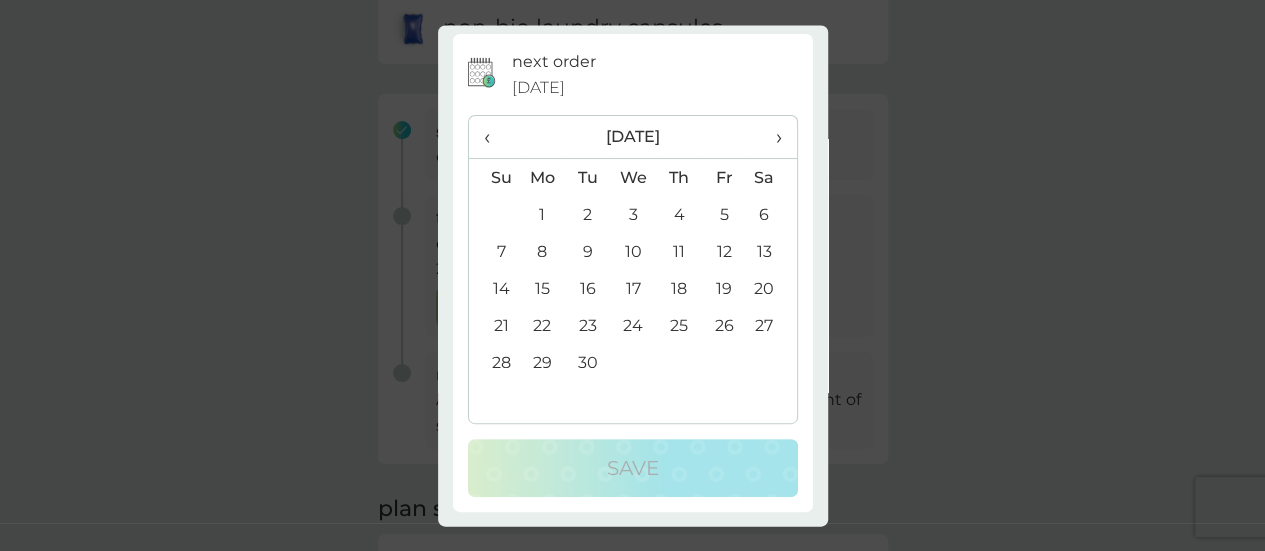 click on "›" at bounding box center (771, 138) 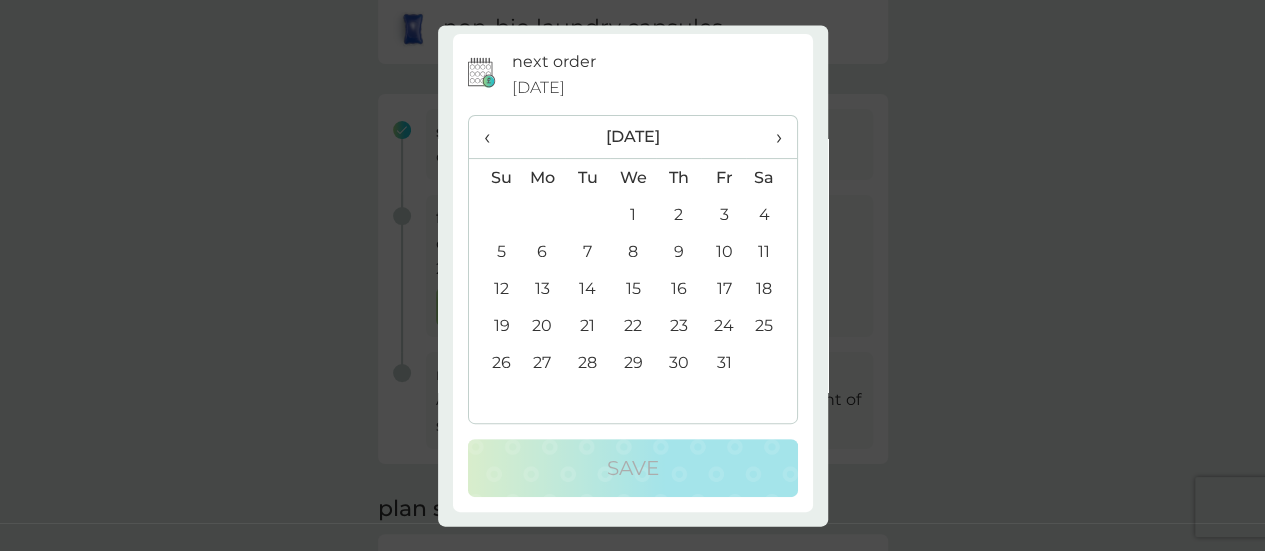 click on "6" at bounding box center [543, 252] 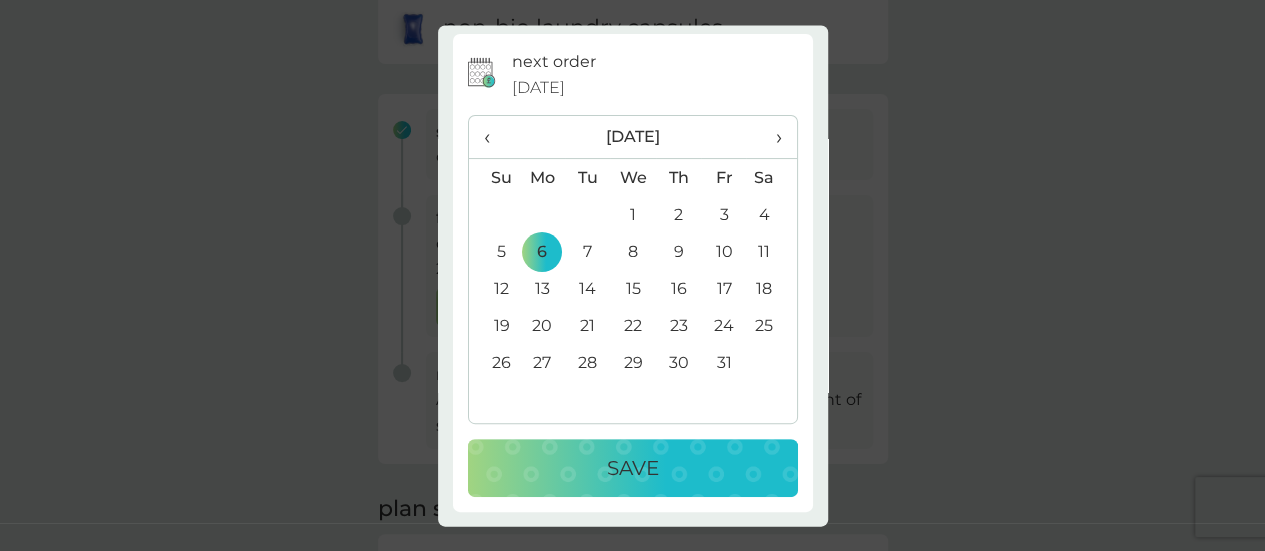 click on "Save" at bounding box center [633, 469] 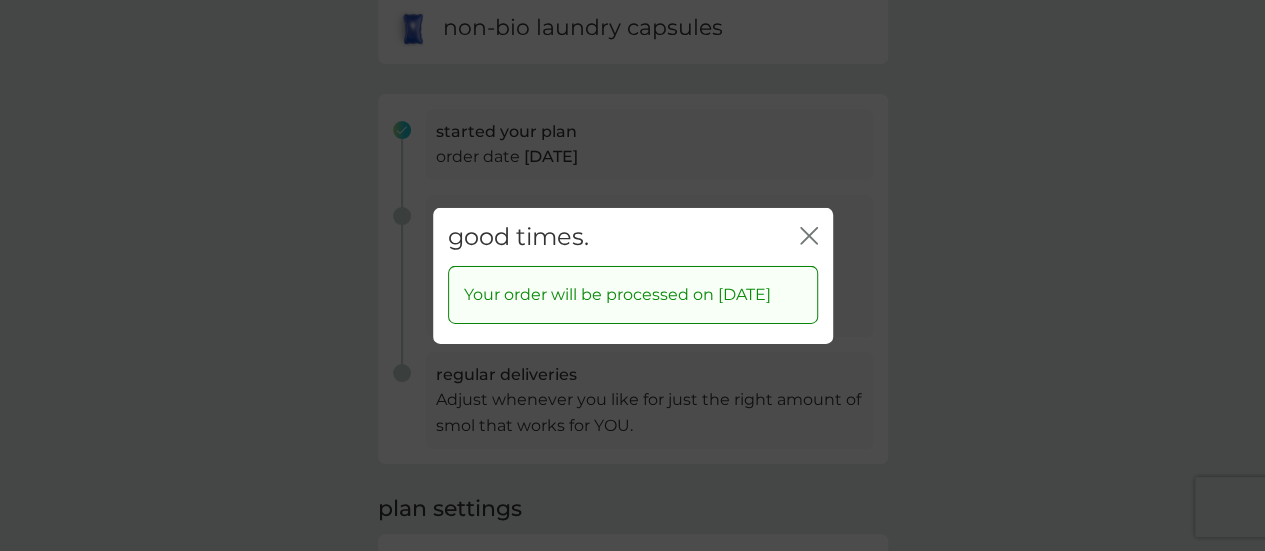 click on "close" 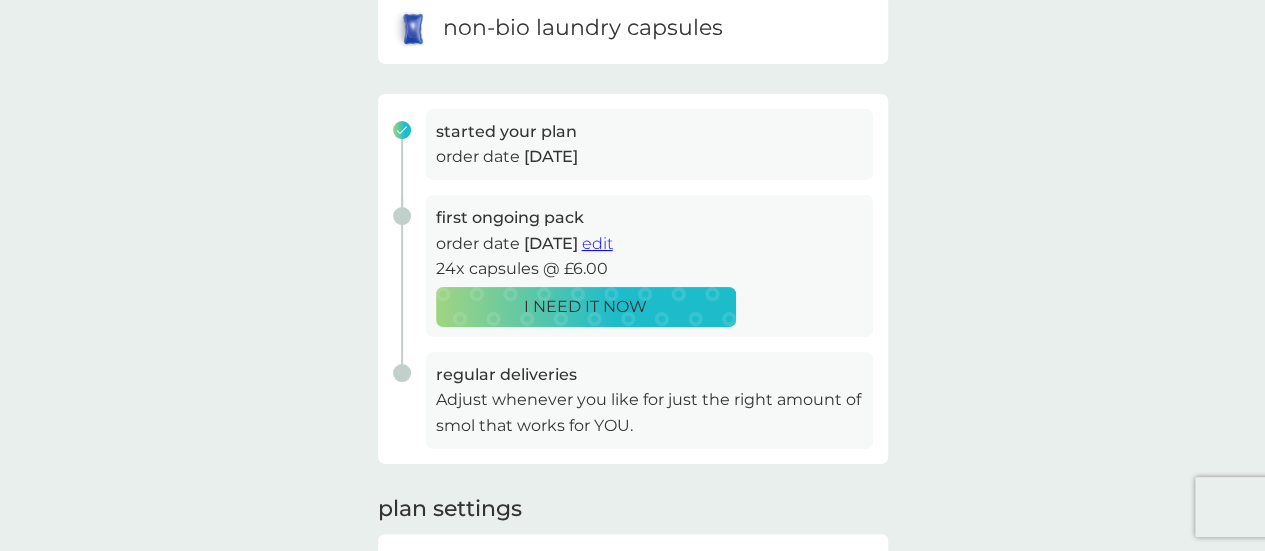 scroll, scrollTop: 0, scrollLeft: 0, axis: both 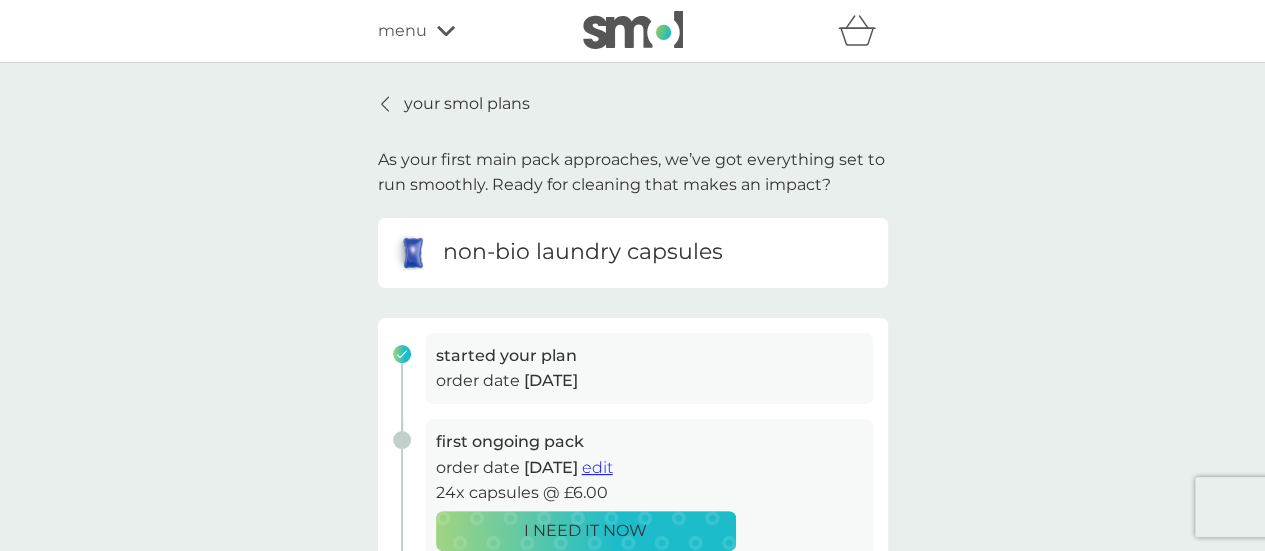 click on "your smol plans" at bounding box center (467, 104) 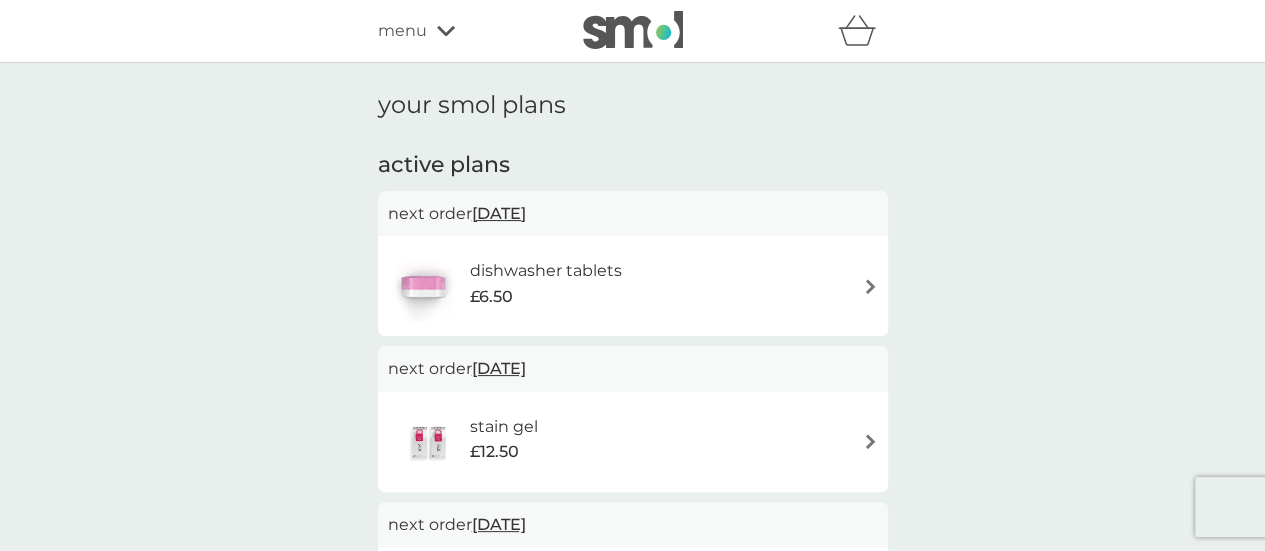 click on "dishwasher tablets £6.50" at bounding box center (633, 286) 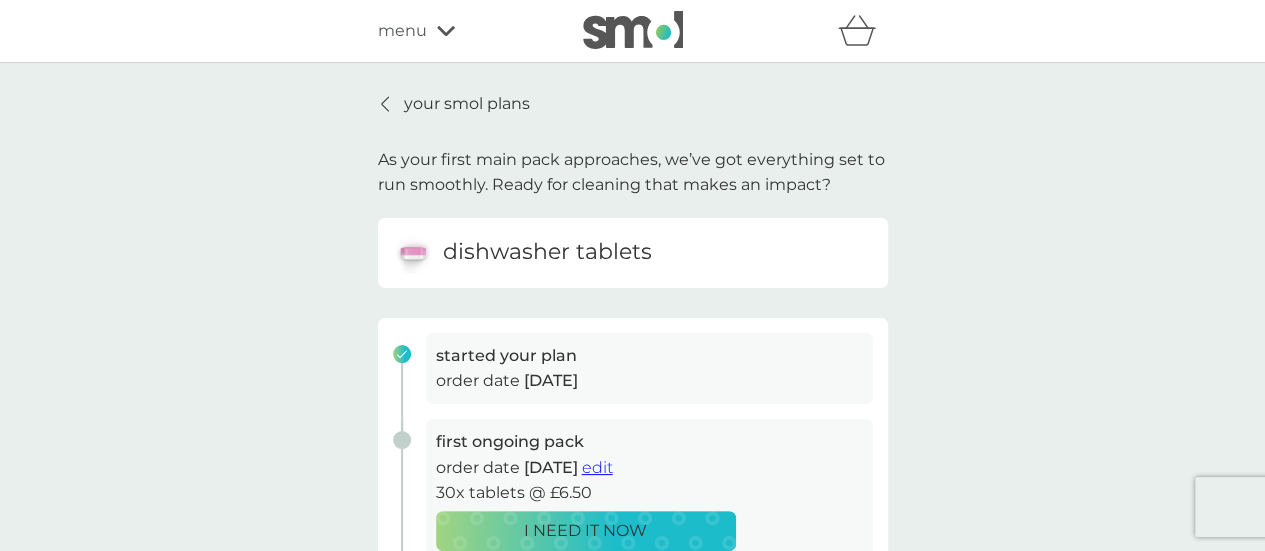 click on "edit" at bounding box center [597, 467] 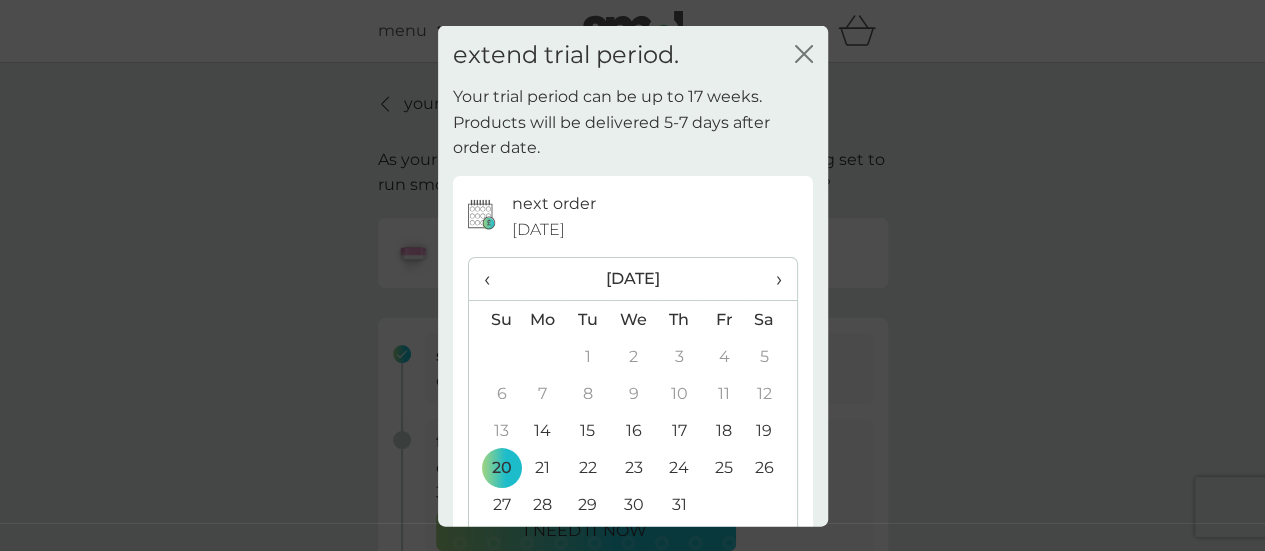 click on "›" at bounding box center [771, 279] 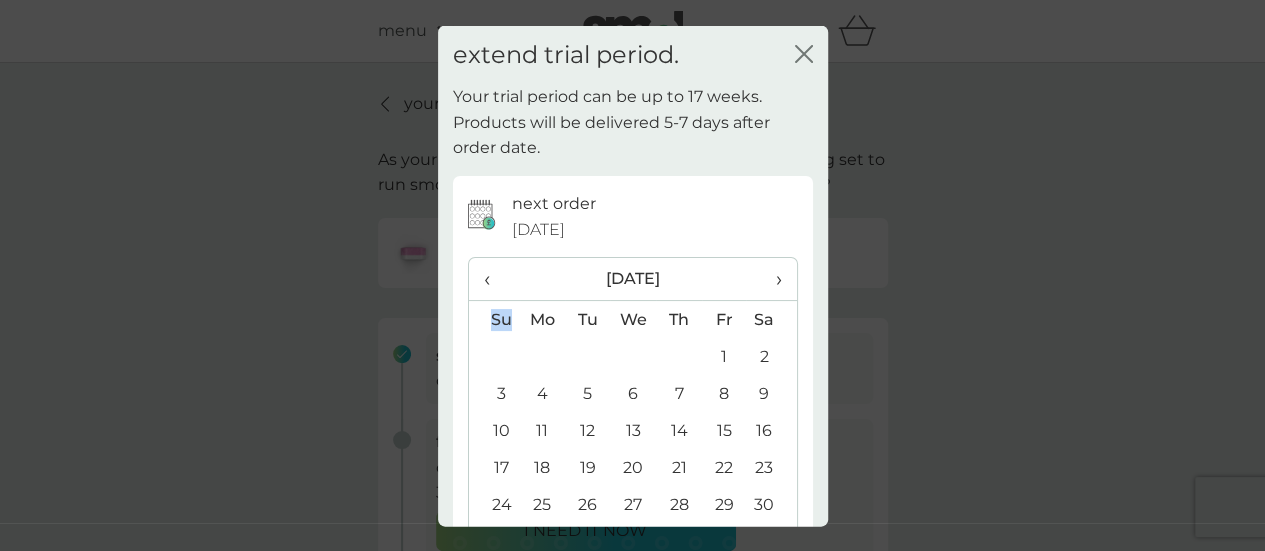 click on "›" at bounding box center [771, 279] 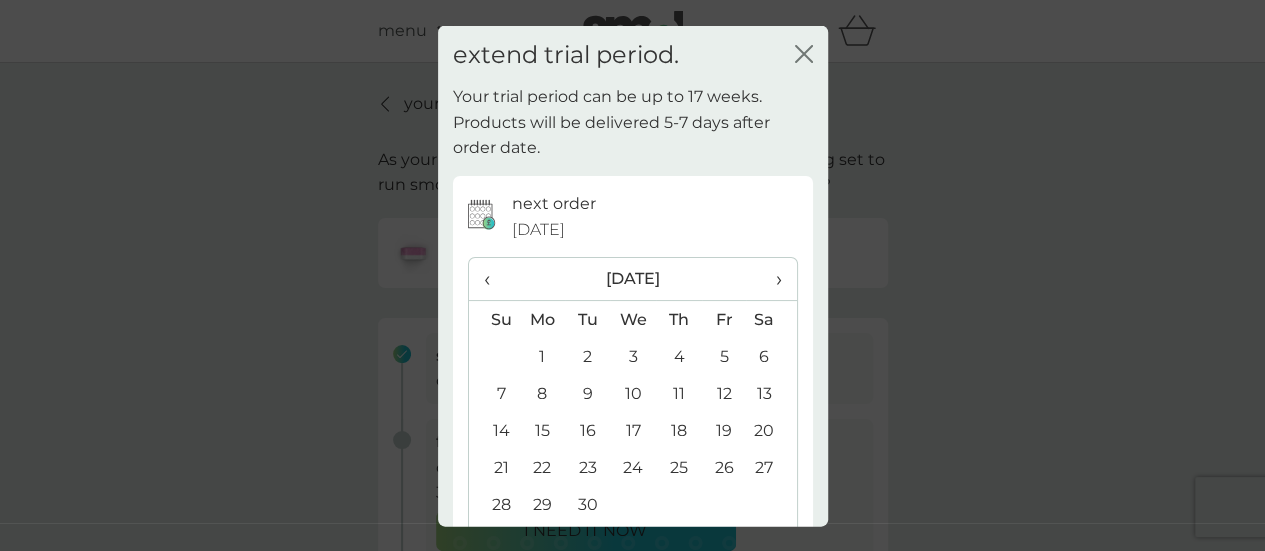 click on "›" at bounding box center (771, 279) 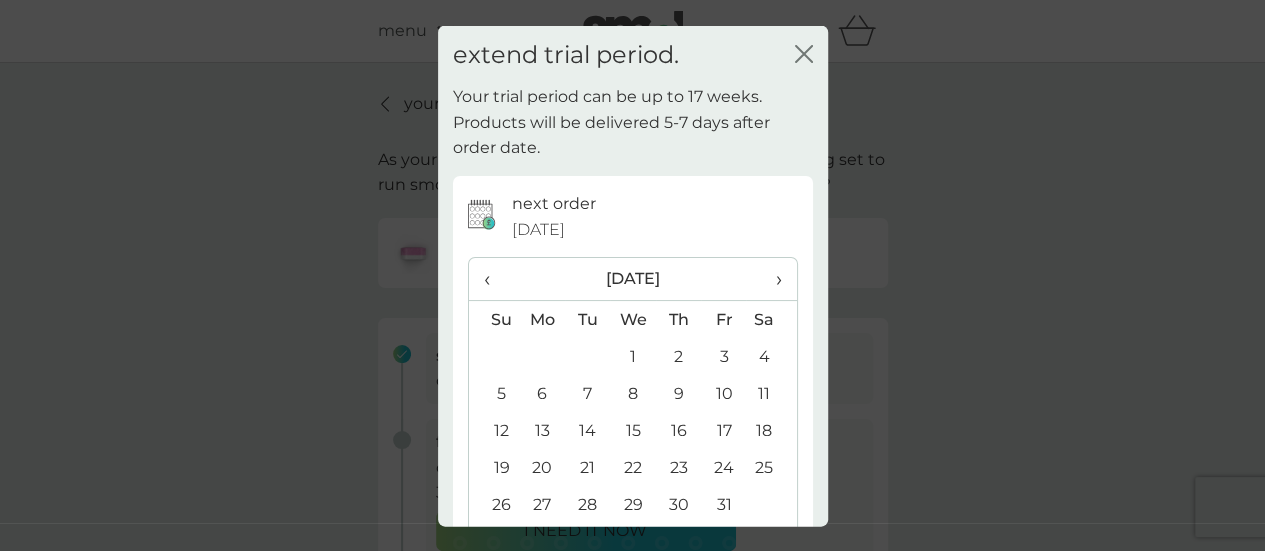 click on "6" at bounding box center (543, 393) 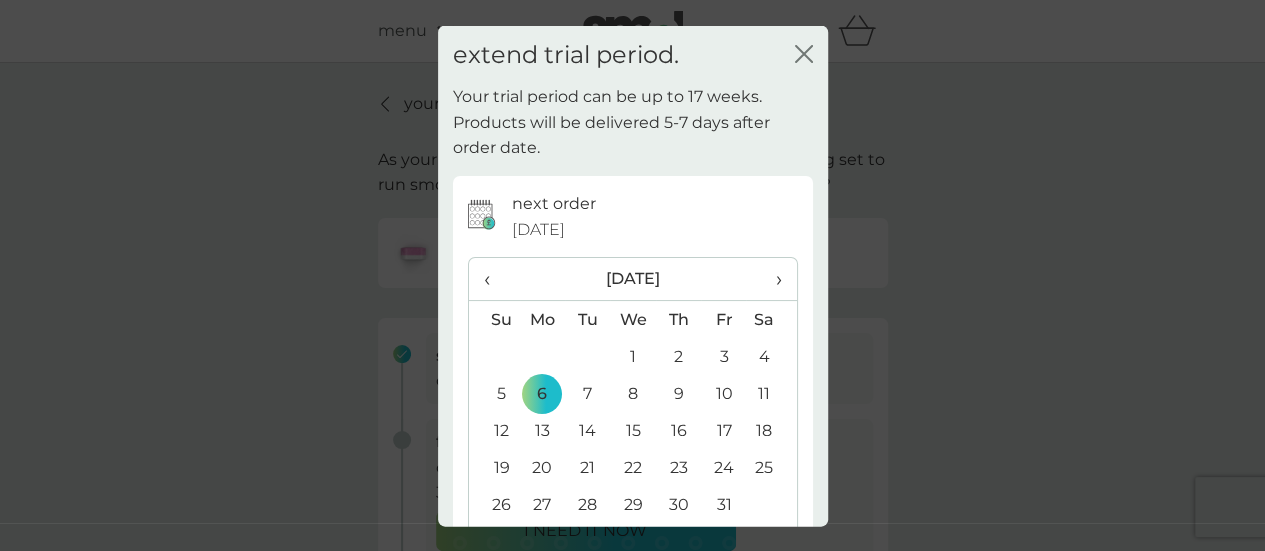 scroll, scrollTop: 141, scrollLeft: 0, axis: vertical 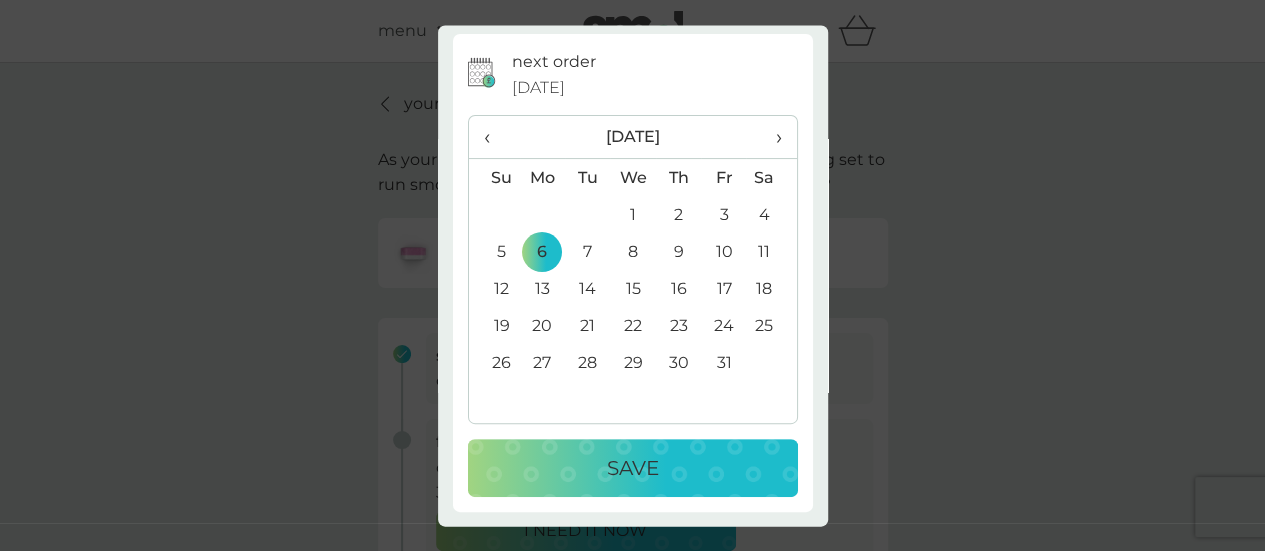 click on "Save" at bounding box center [633, 469] 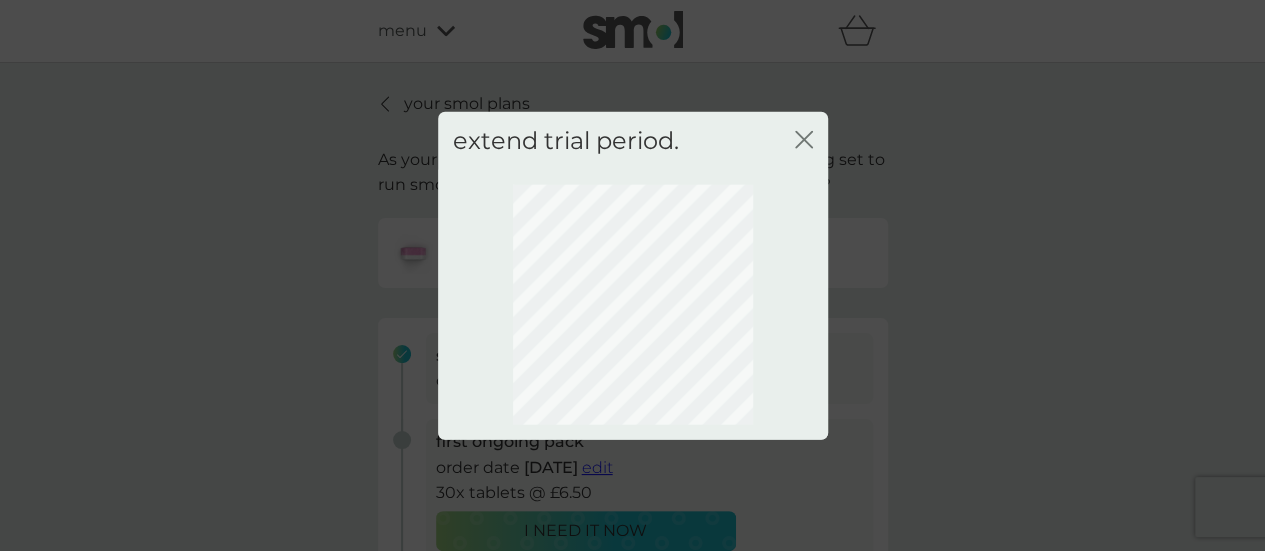 scroll, scrollTop: 0, scrollLeft: 0, axis: both 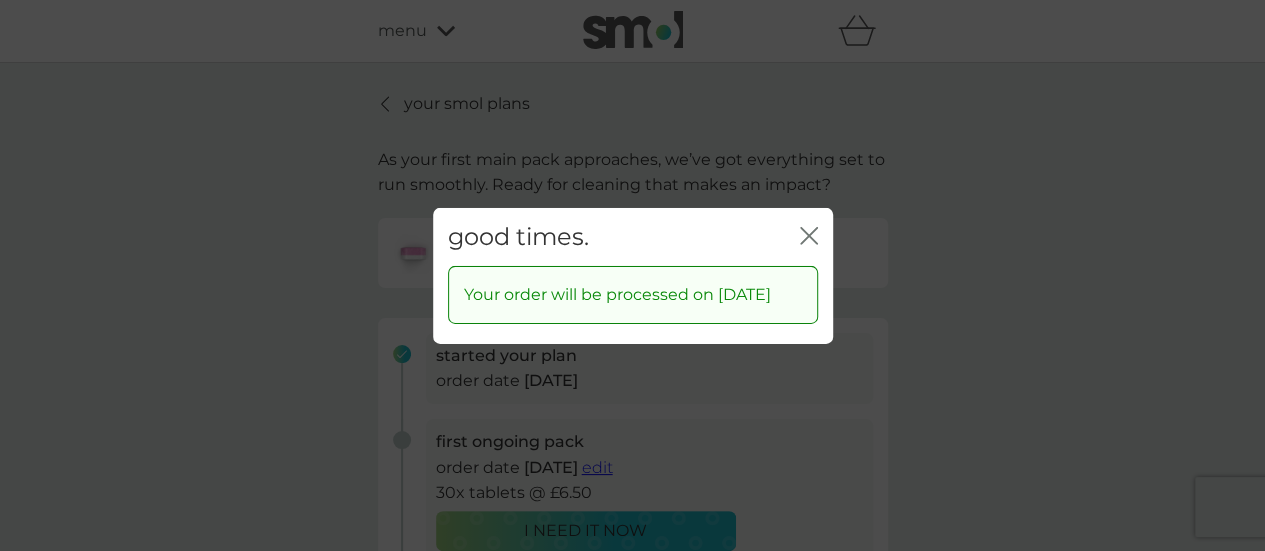 click 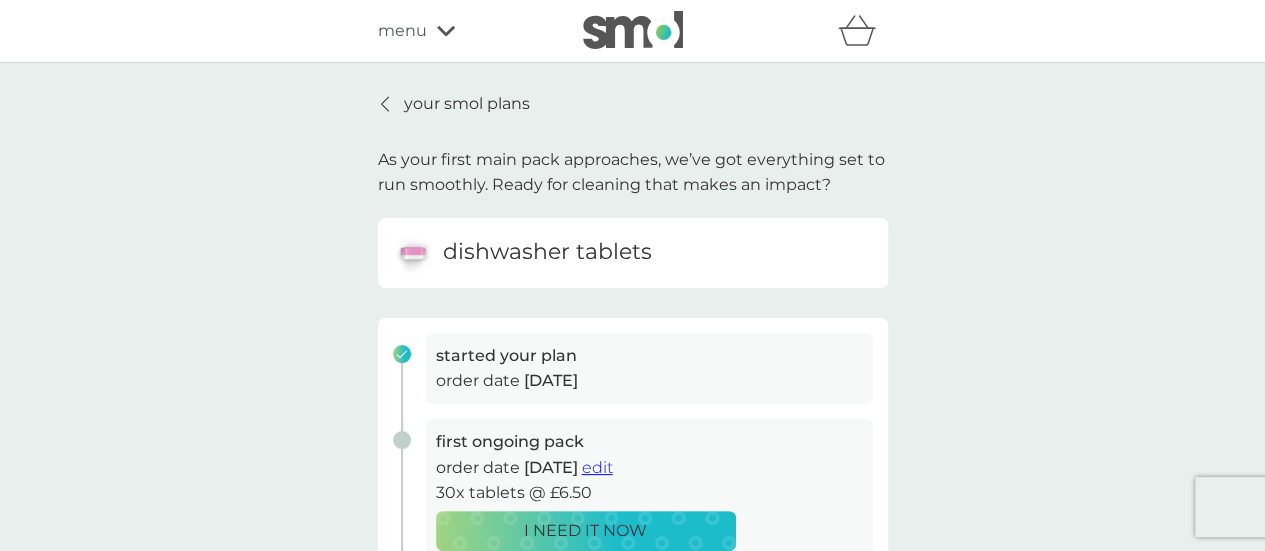 click on "your smol plans" at bounding box center [467, 104] 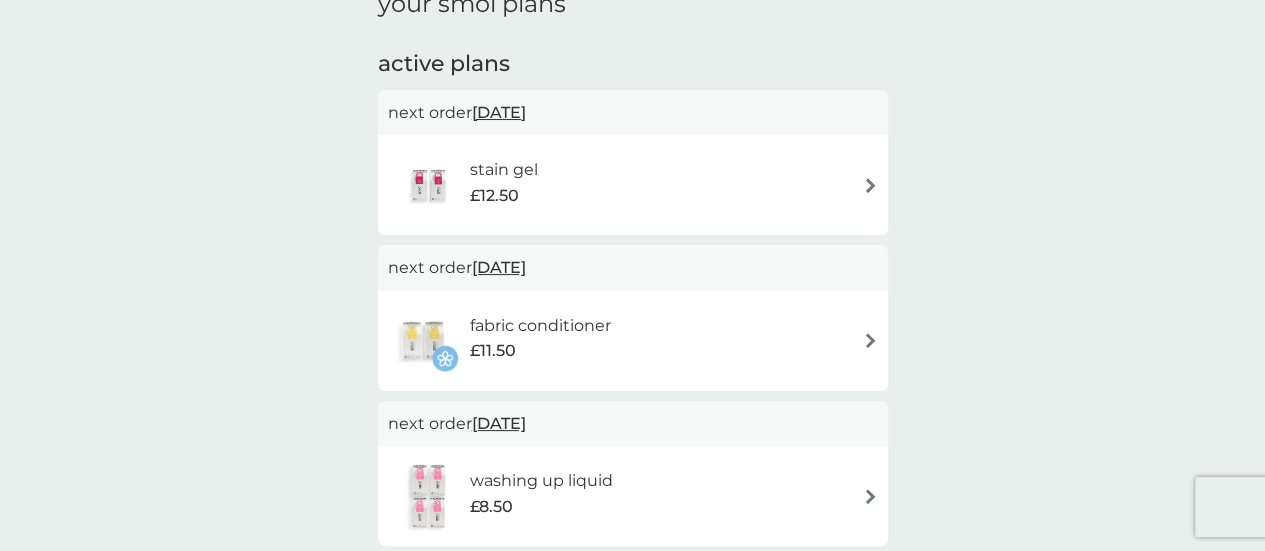 scroll, scrollTop: 133, scrollLeft: 0, axis: vertical 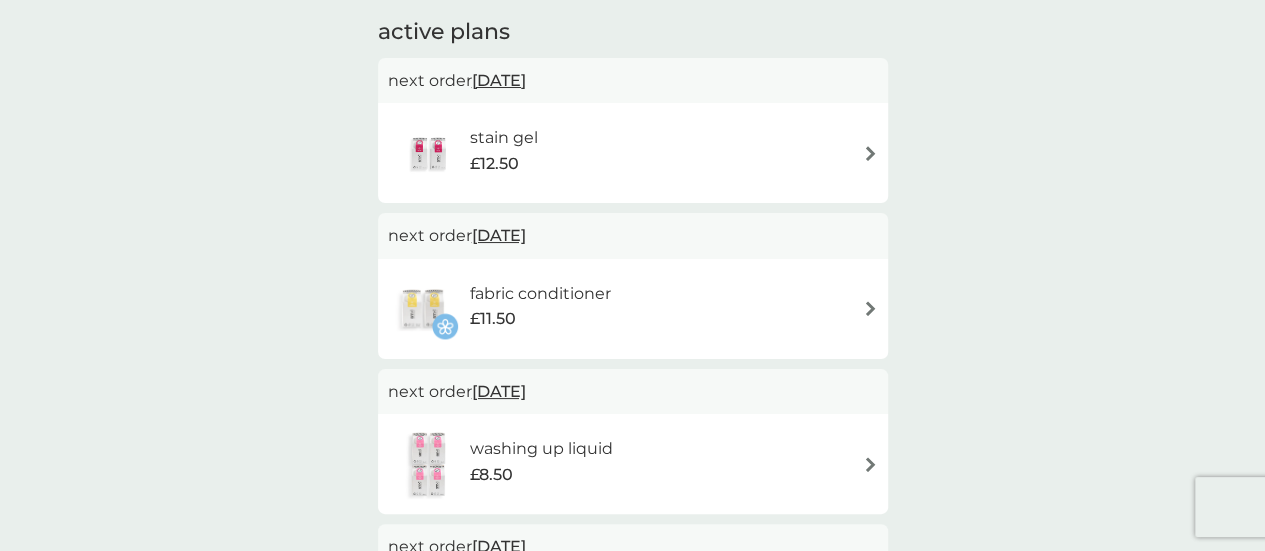 click on "stain gel £12.50" at bounding box center [633, 153] 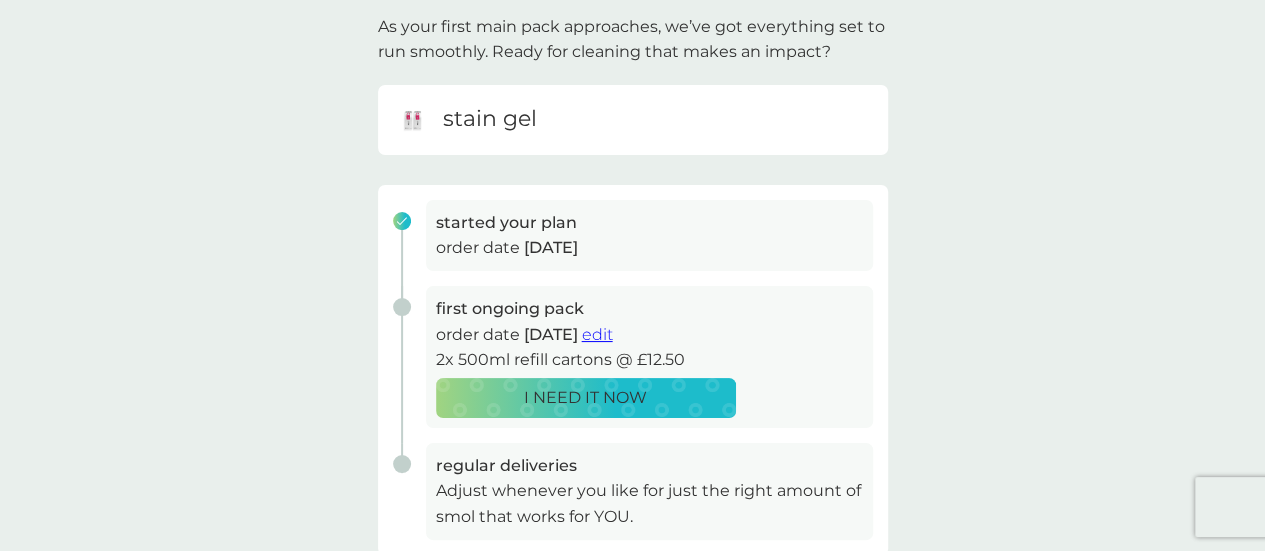 scroll, scrollTop: 0, scrollLeft: 0, axis: both 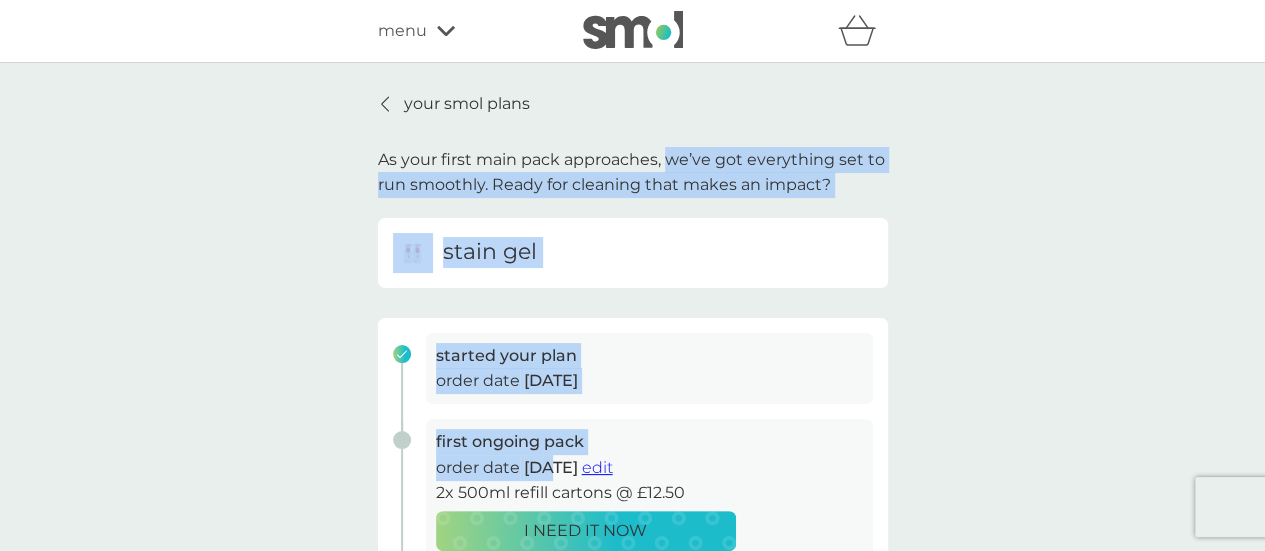 drag, startPoint x: 665, startPoint y: 119, endPoint x: 544, endPoint y: 489, distance: 389.28268 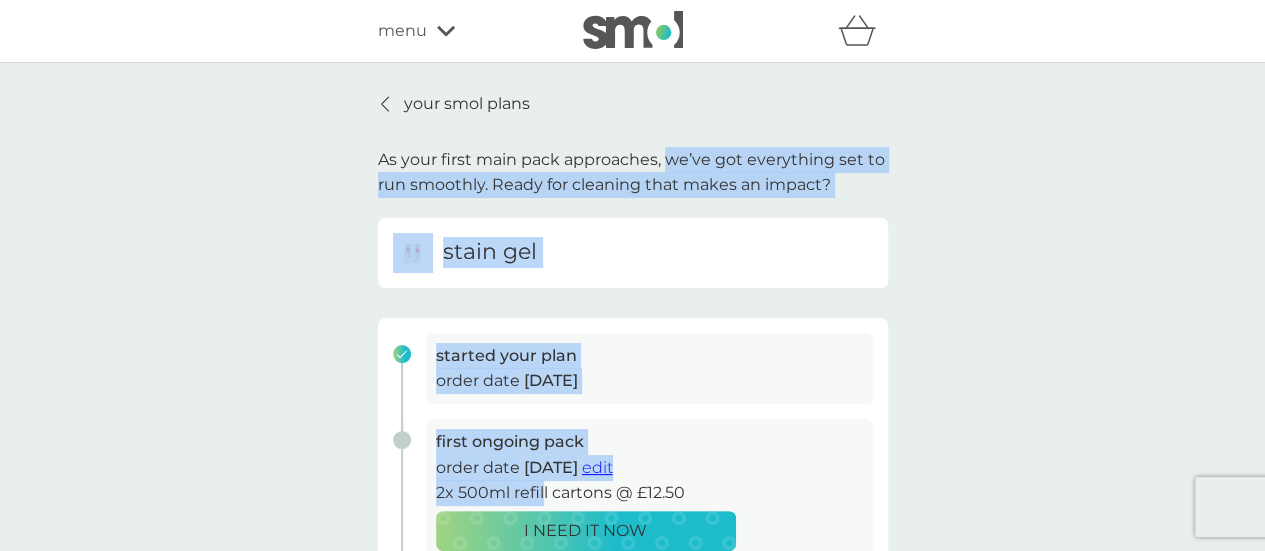click on "stain gel" at bounding box center (633, 253) 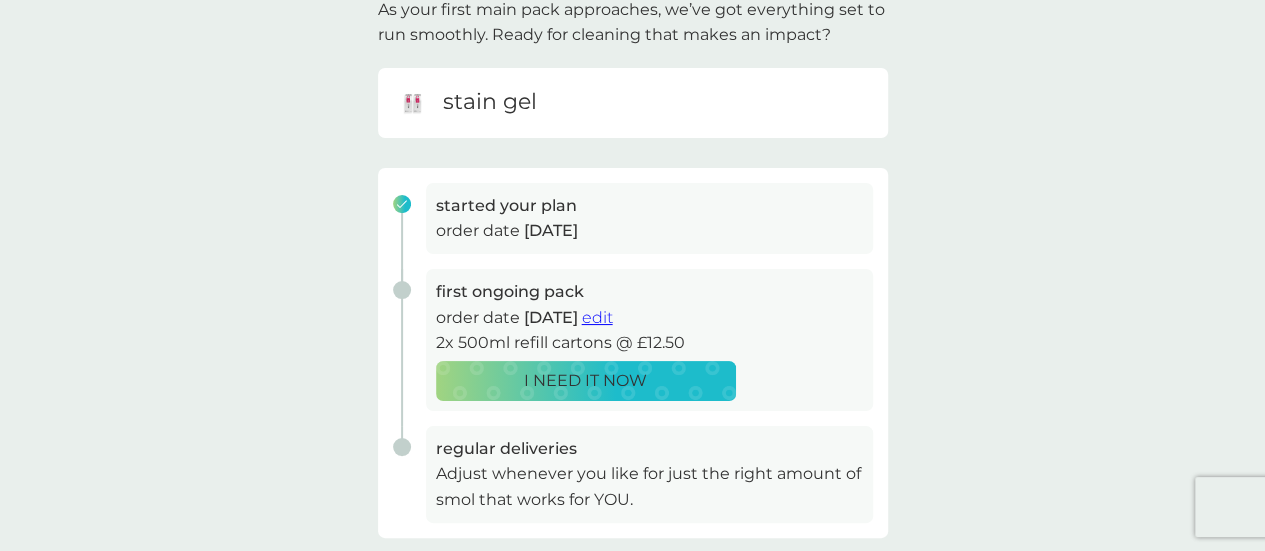 scroll, scrollTop: 0, scrollLeft: 0, axis: both 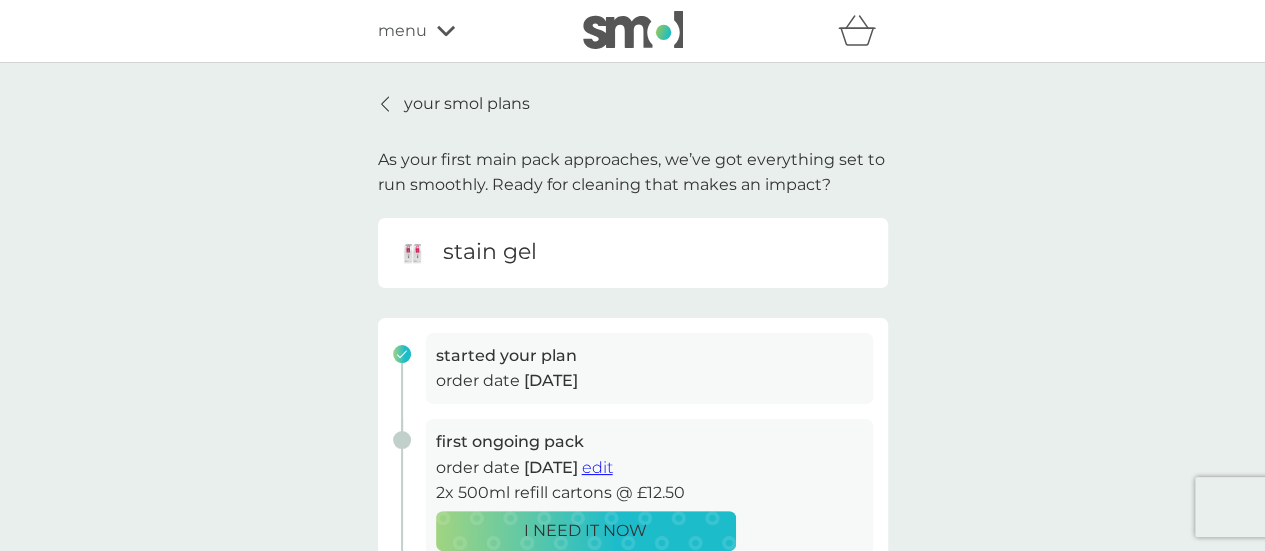 click on "edit" at bounding box center [597, 467] 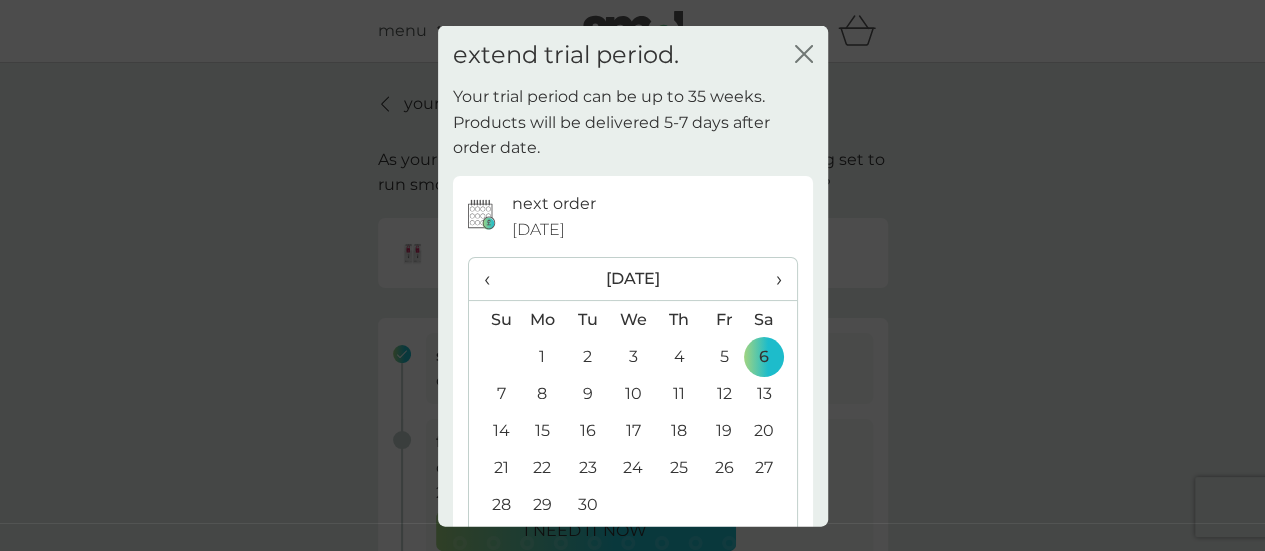 click on "›" at bounding box center (771, 279) 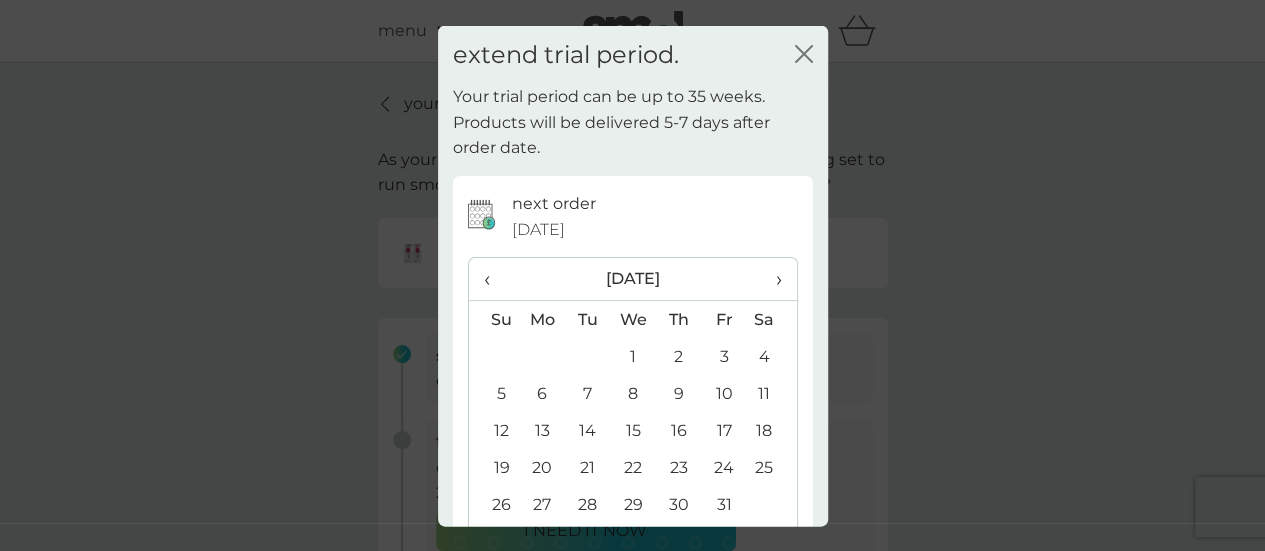 scroll, scrollTop: 141, scrollLeft: 0, axis: vertical 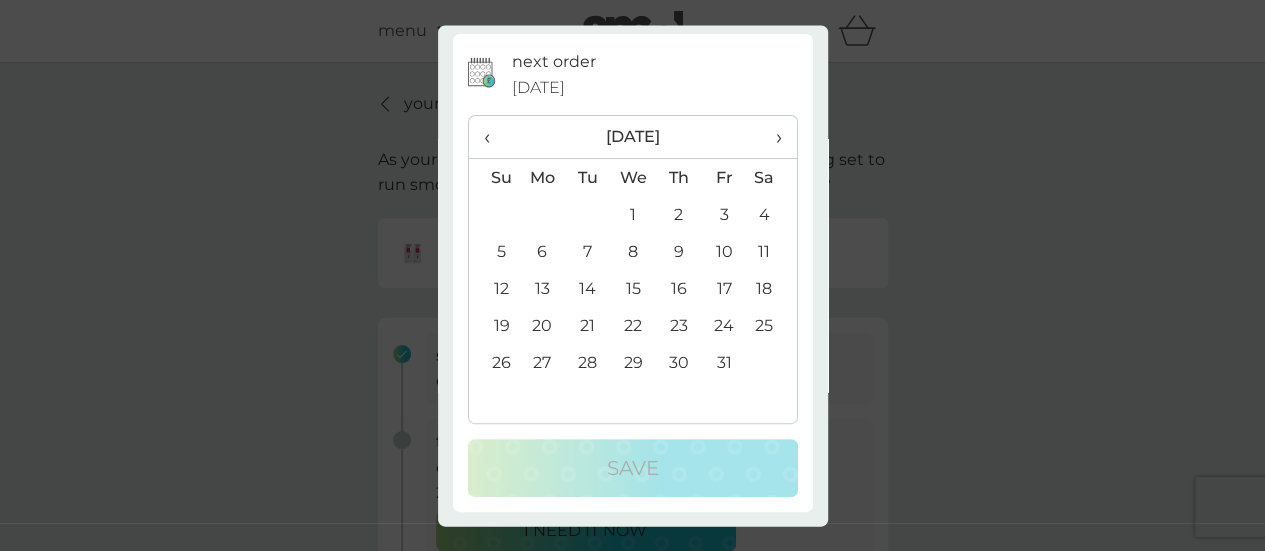 click on "6" at bounding box center (543, 252) 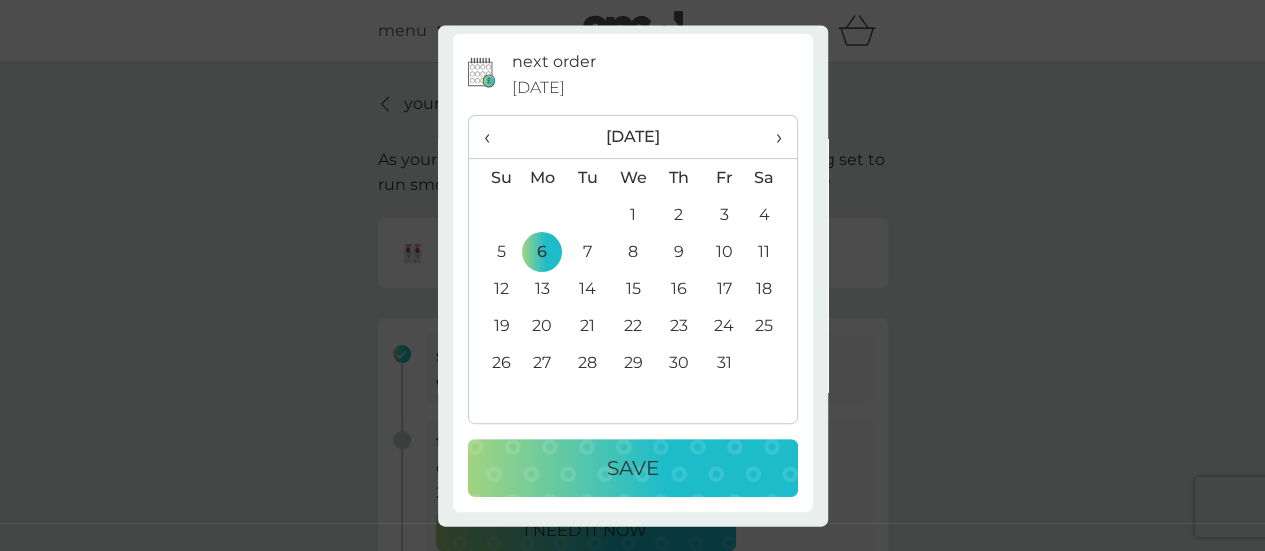 click on "Save" at bounding box center (633, 469) 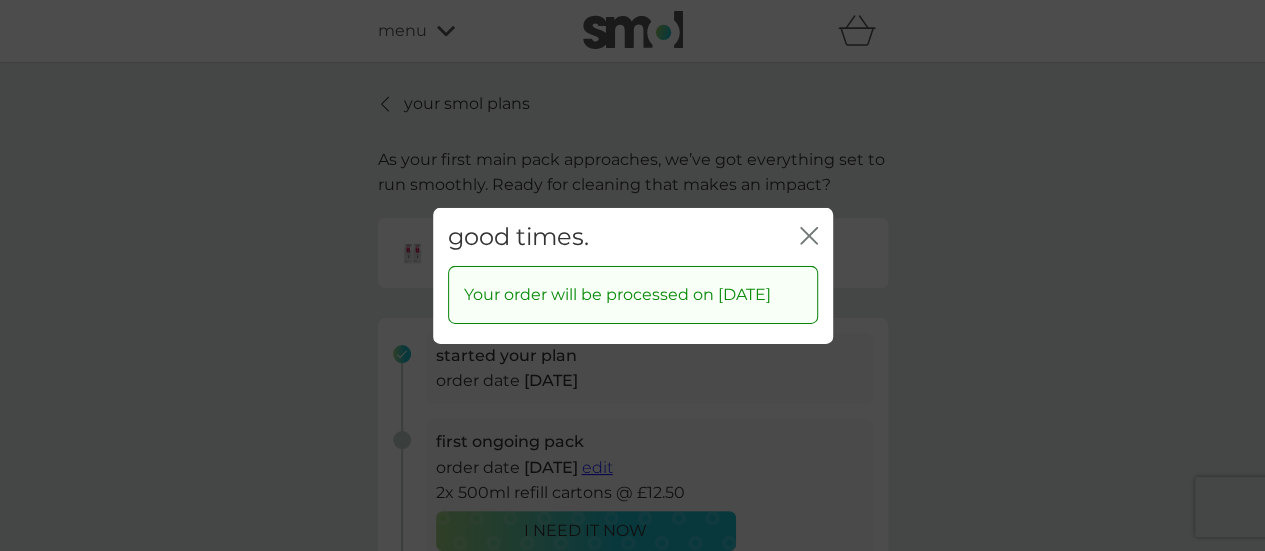 click 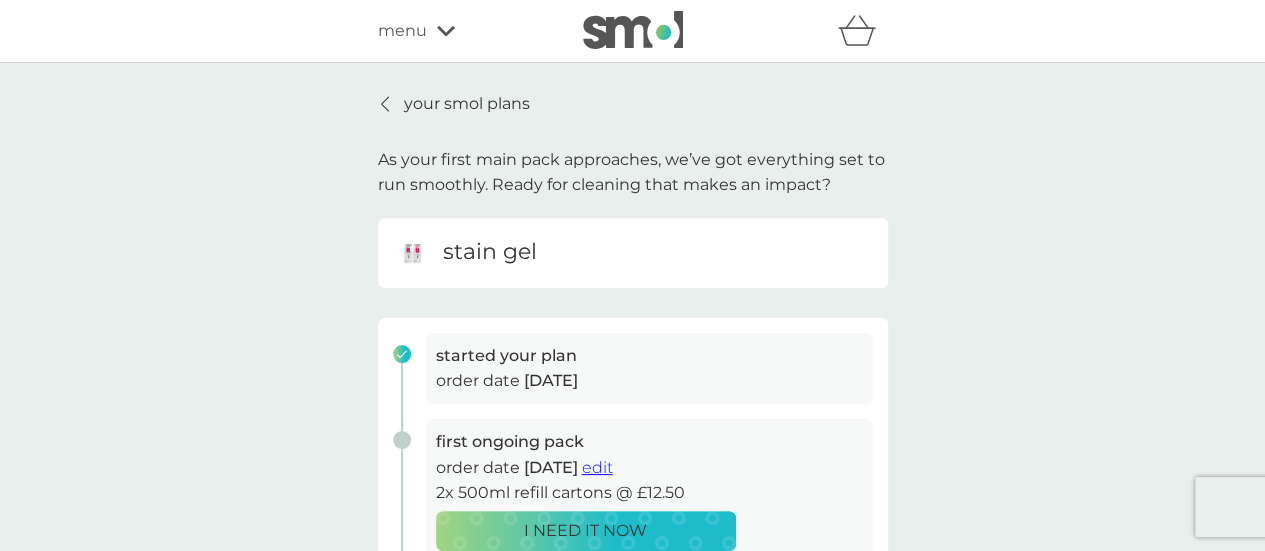 click on "your smol plans" at bounding box center [467, 104] 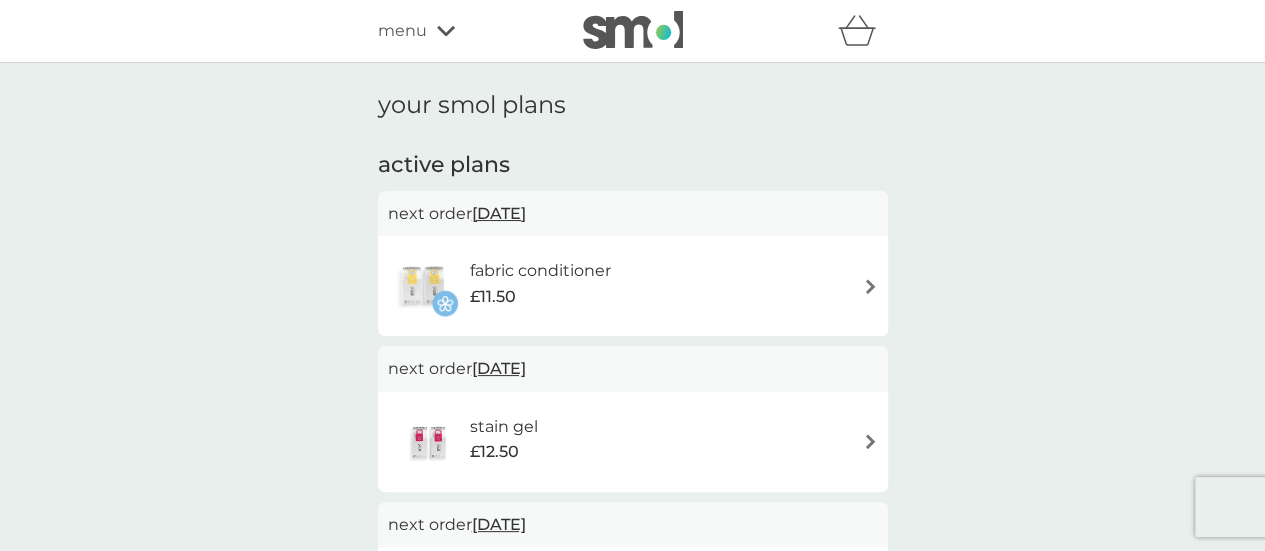 click on "fabric conditioner £11.50" at bounding box center [549, 286] 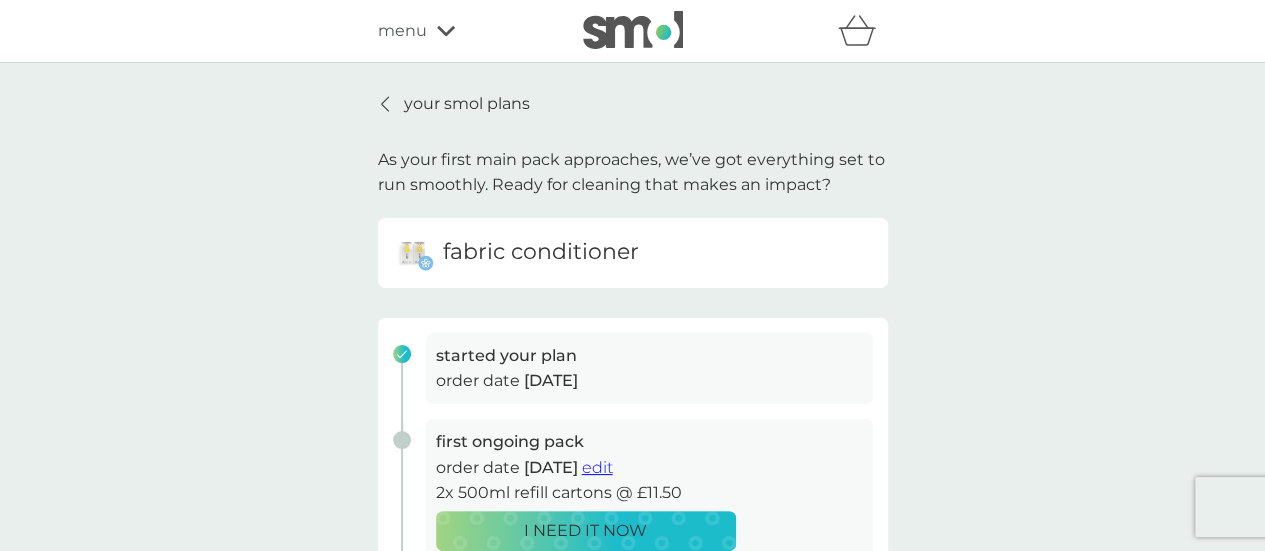 scroll, scrollTop: 176, scrollLeft: 0, axis: vertical 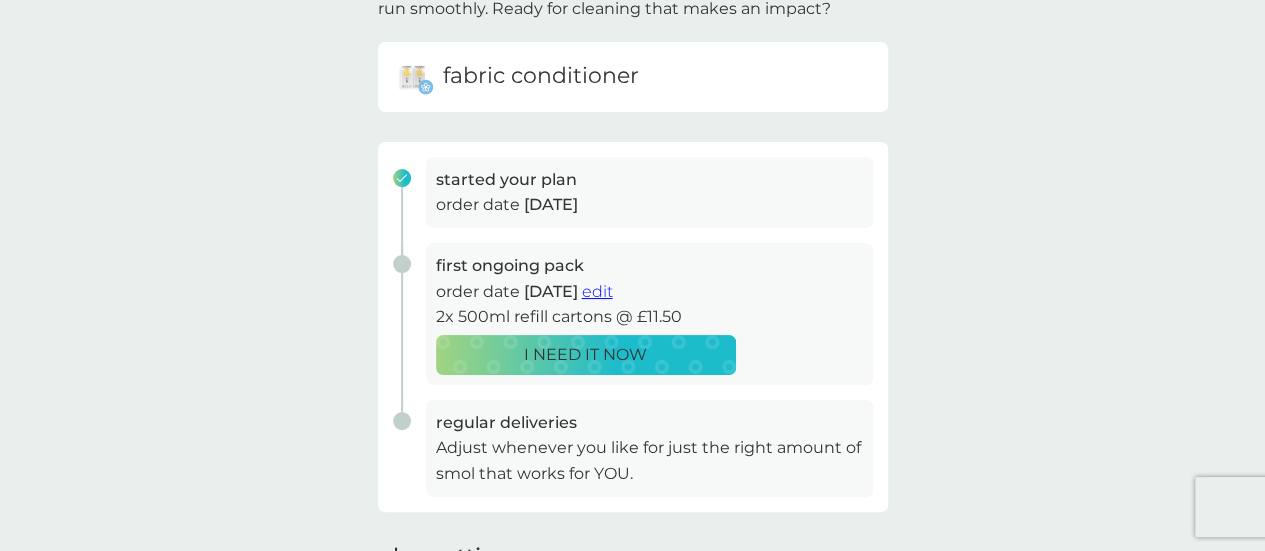 click on "edit" at bounding box center (597, 291) 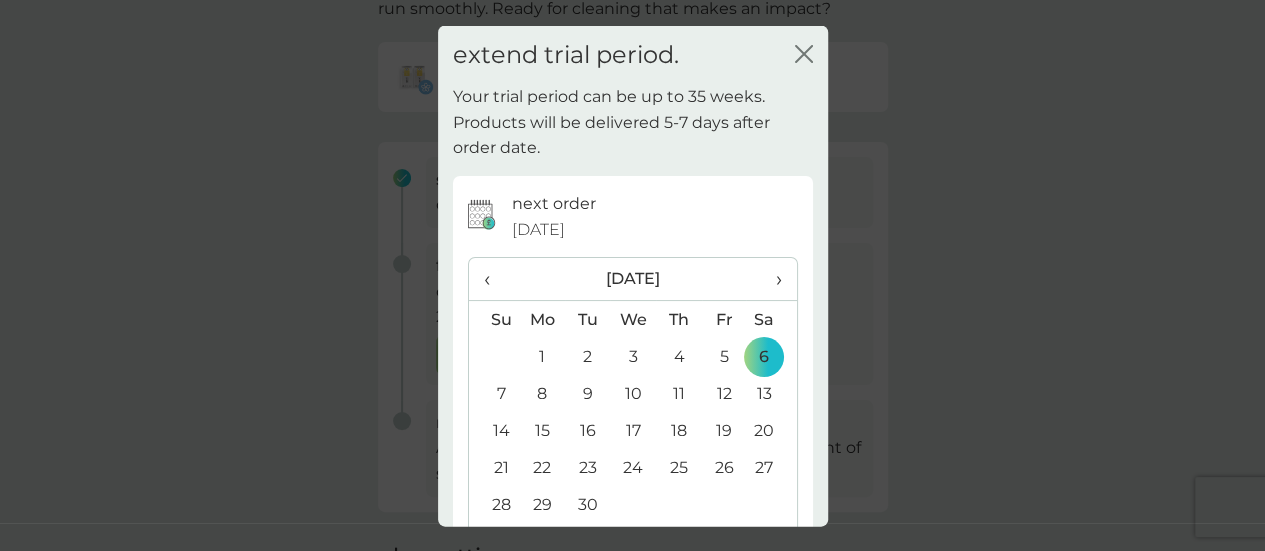 click on "›" at bounding box center [771, 279] 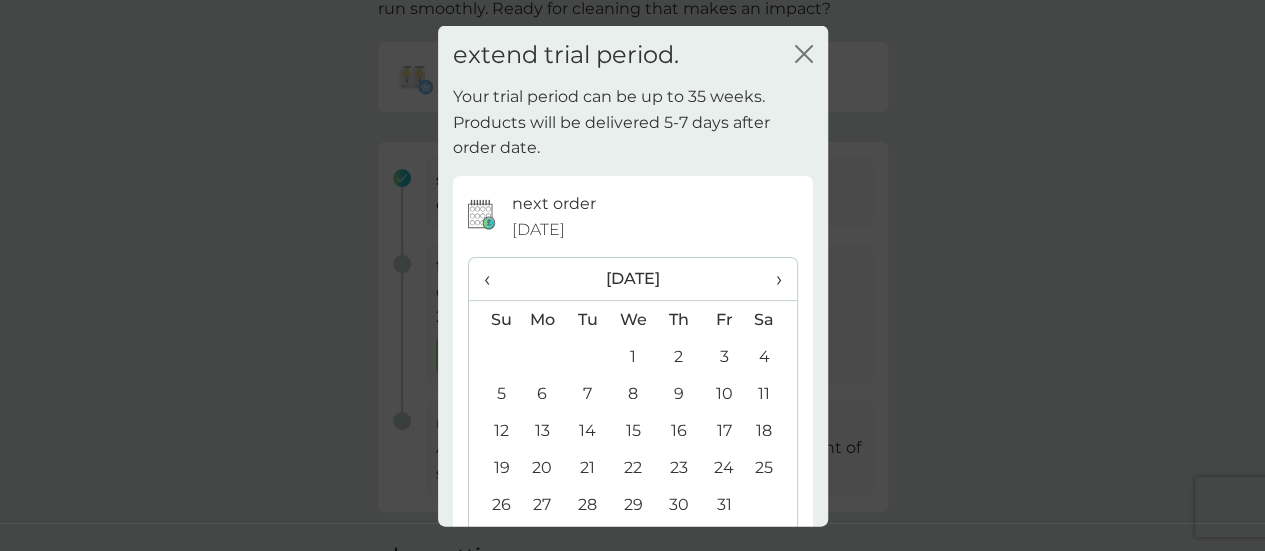 click on "6" at bounding box center (543, 393) 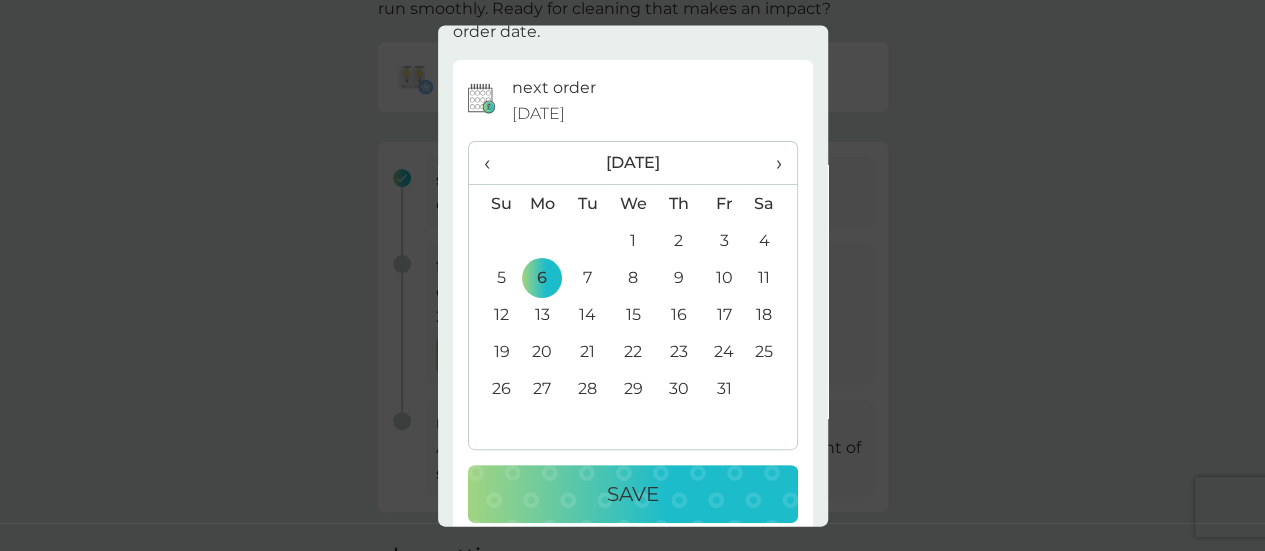 scroll, scrollTop: 116, scrollLeft: 0, axis: vertical 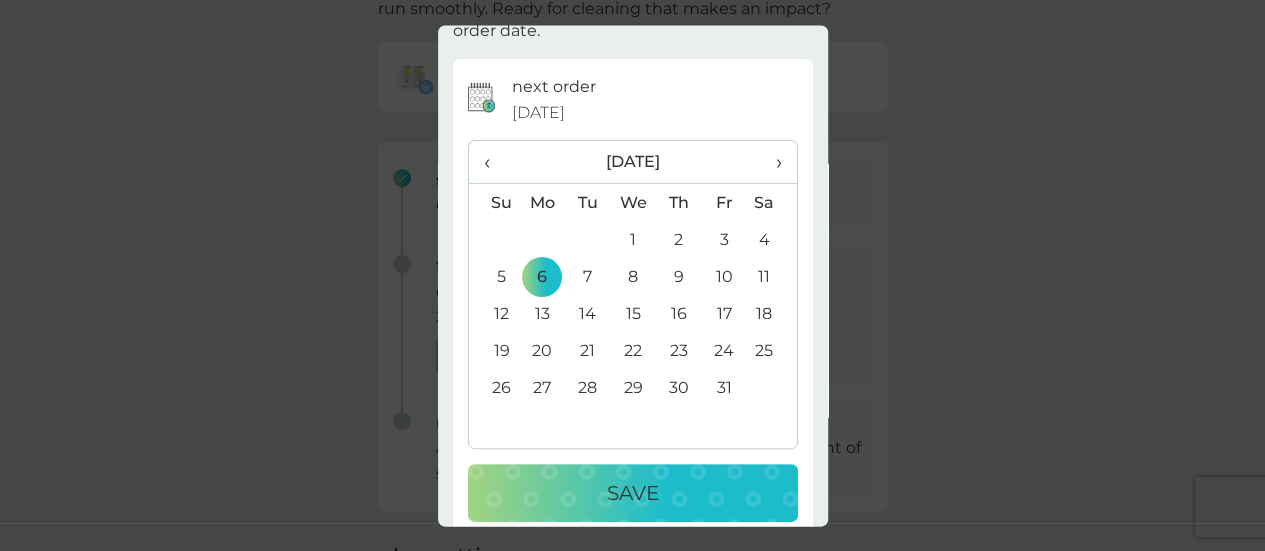 click on "Save" at bounding box center (633, 494) 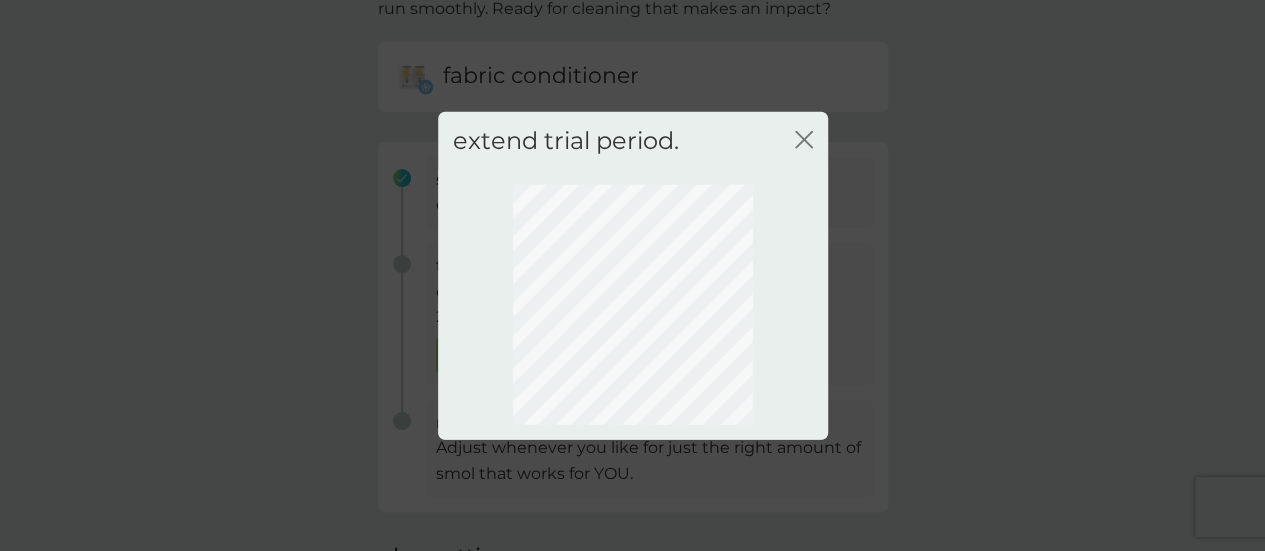 scroll, scrollTop: 0, scrollLeft: 0, axis: both 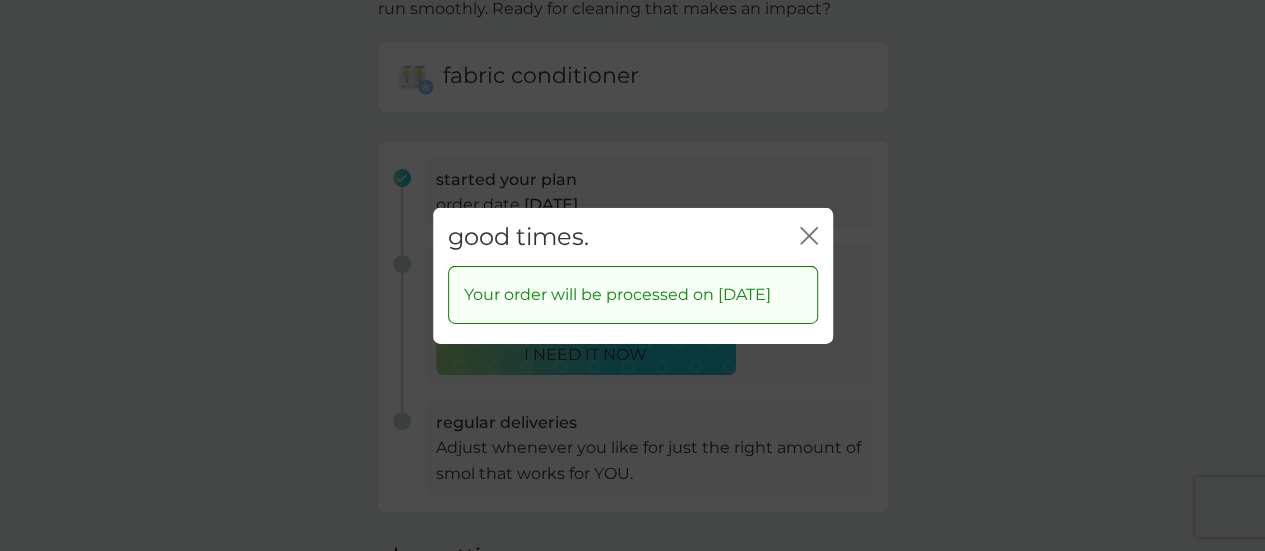 click 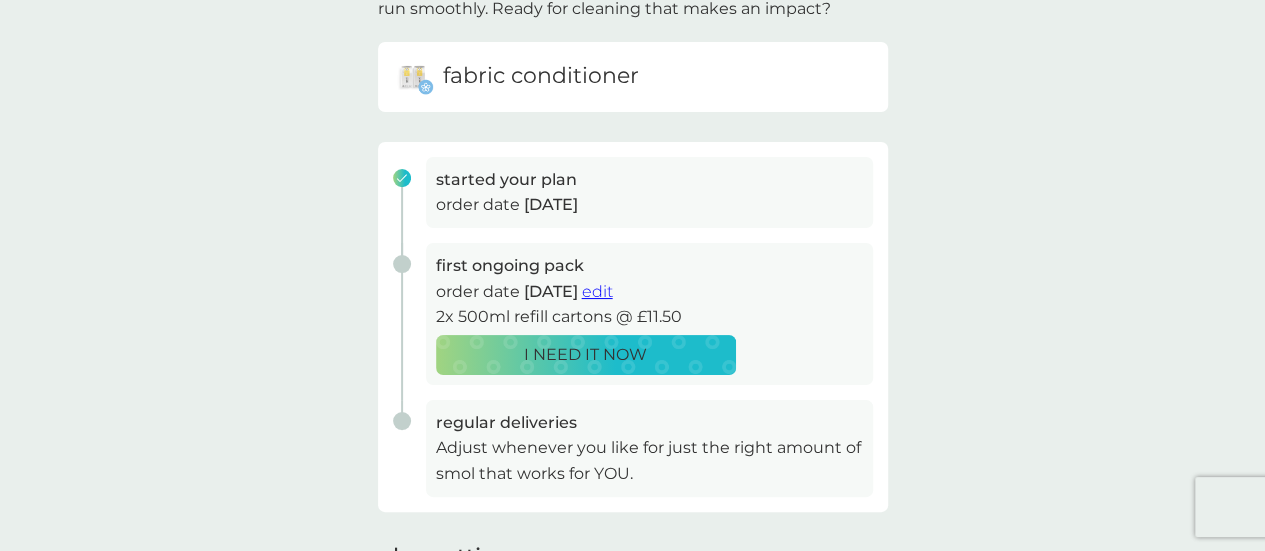 scroll, scrollTop: 0, scrollLeft: 0, axis: both 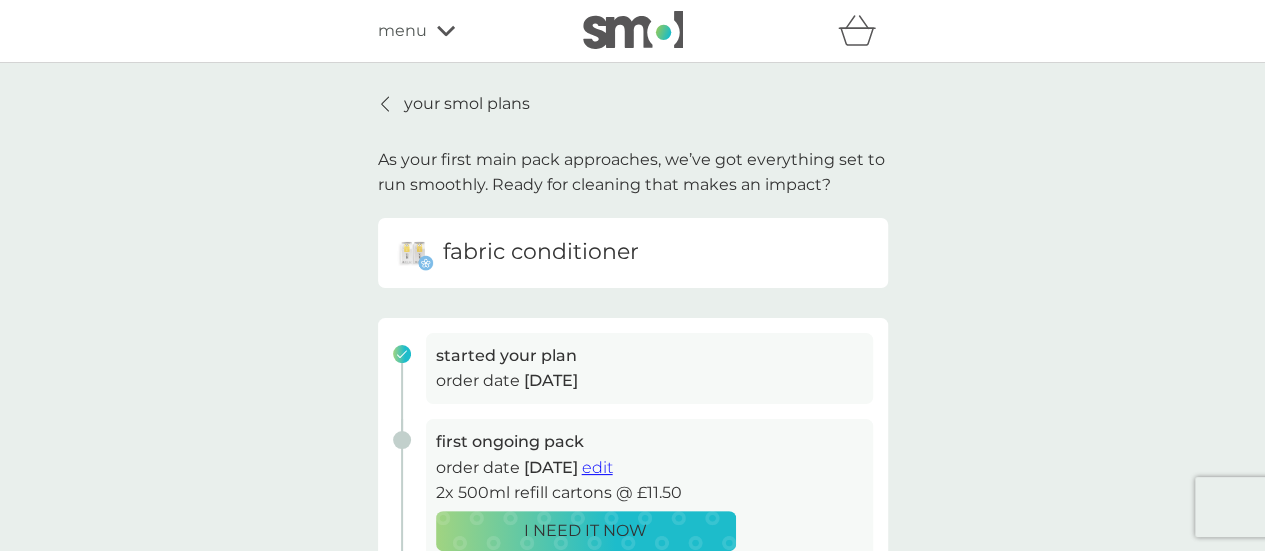 click on "your smol plans" at bounding box center (467, 104) 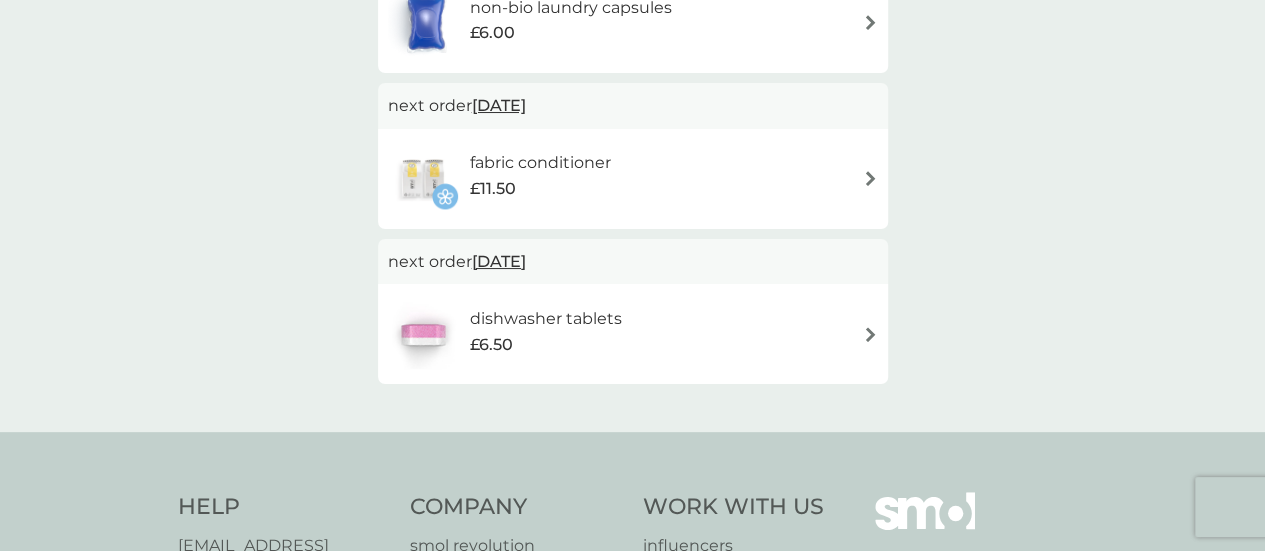 scroll, scrollTop: 732, scrollLeft: 0, axis: vertical 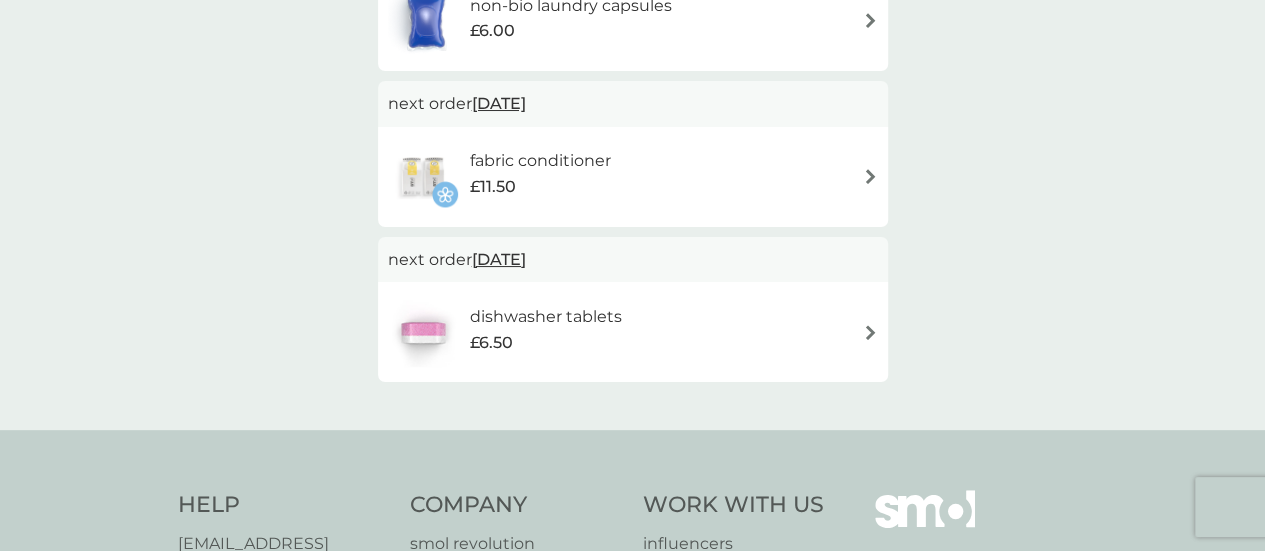click on "dishwasher tablets £6.50" at bounding box center (633, 332) 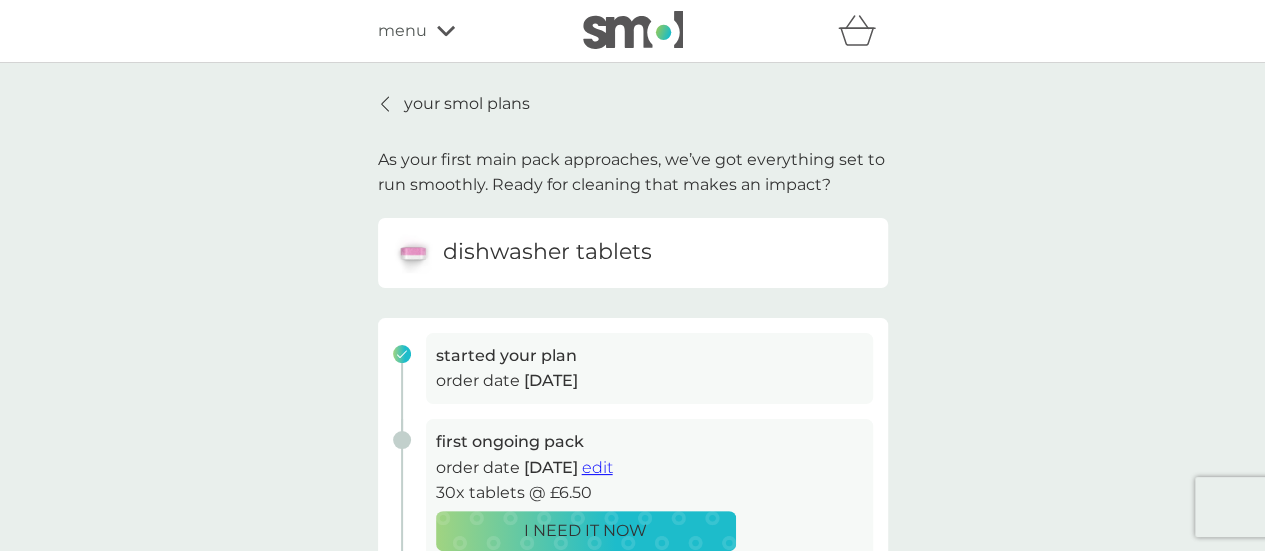 scroll, scrollTop: 152, scrollLeft: 0, axis: vertical 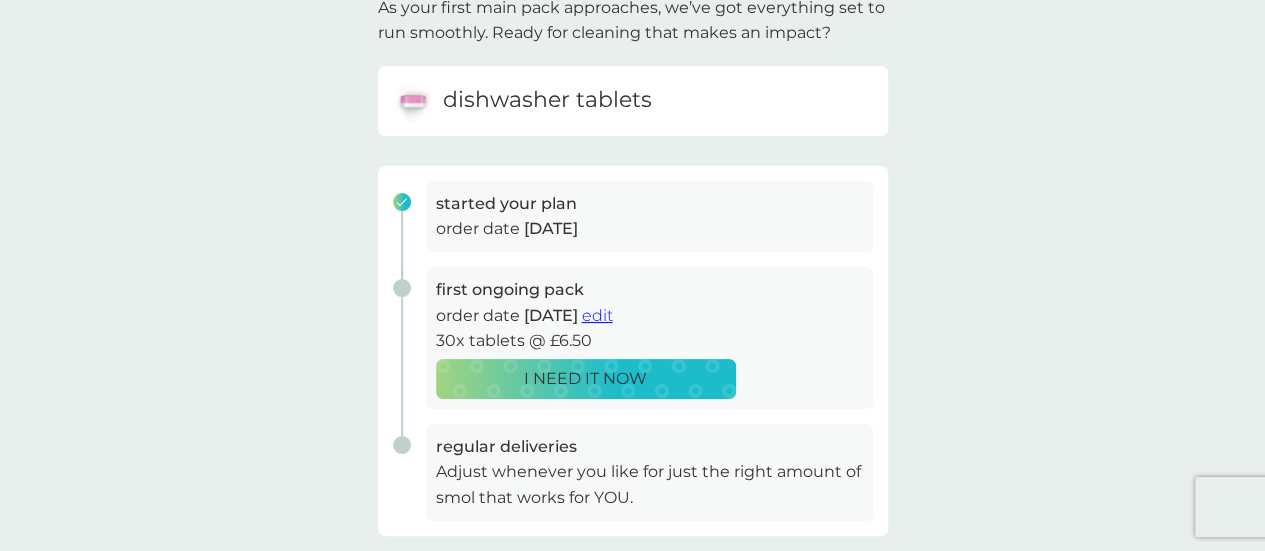 click on "edit" at bounding box center [597, 315] 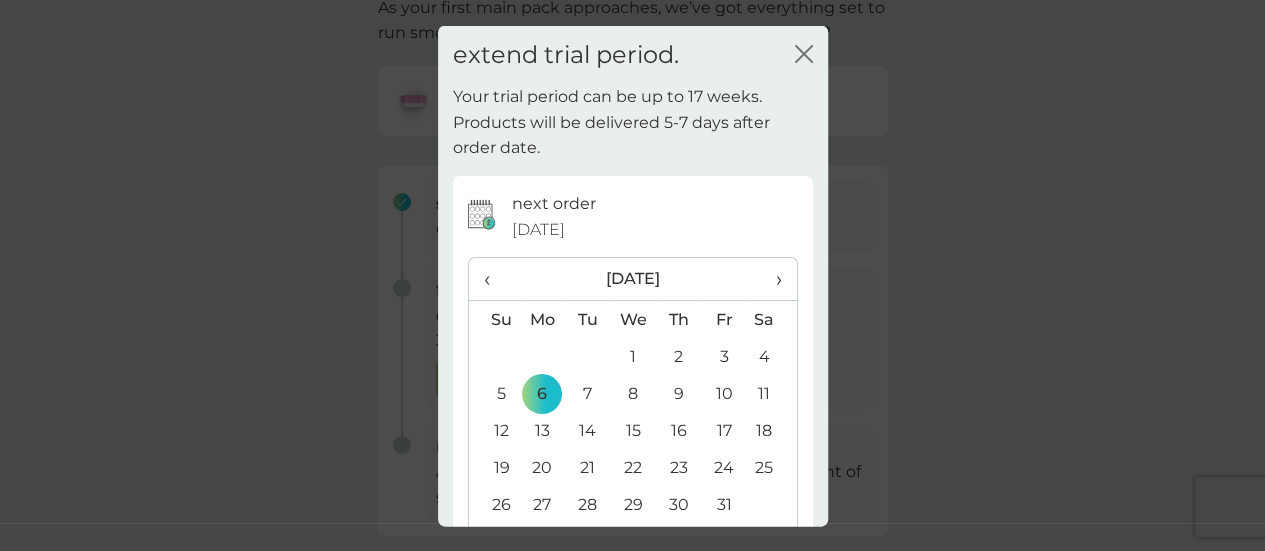 click on "‹" at bounding box center [494, 279] 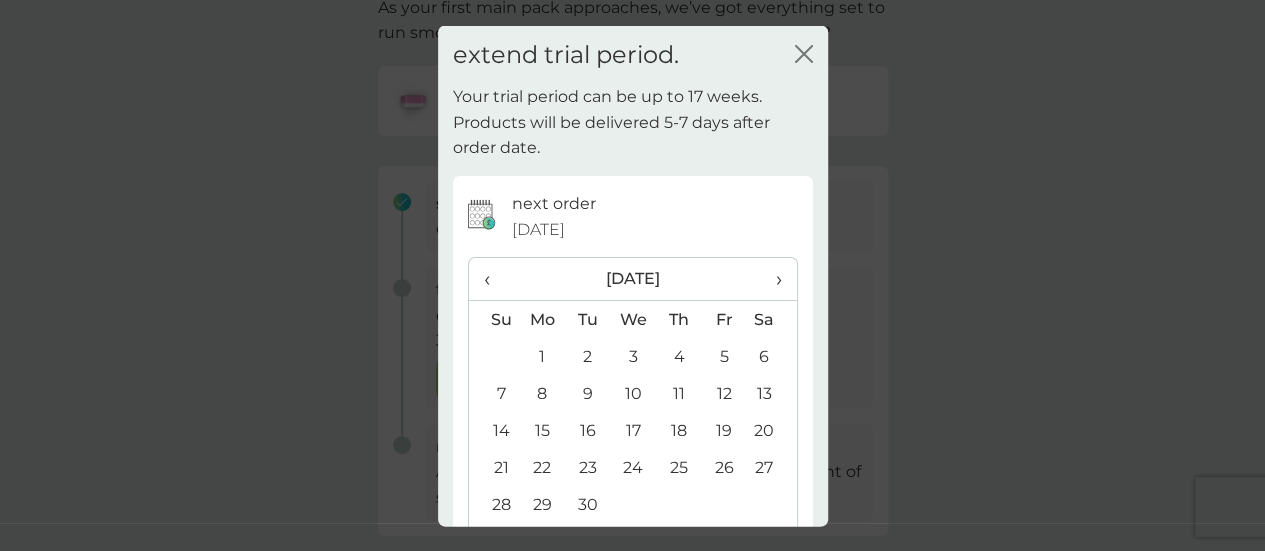 click on "‹" at bounding box center [494, 279] 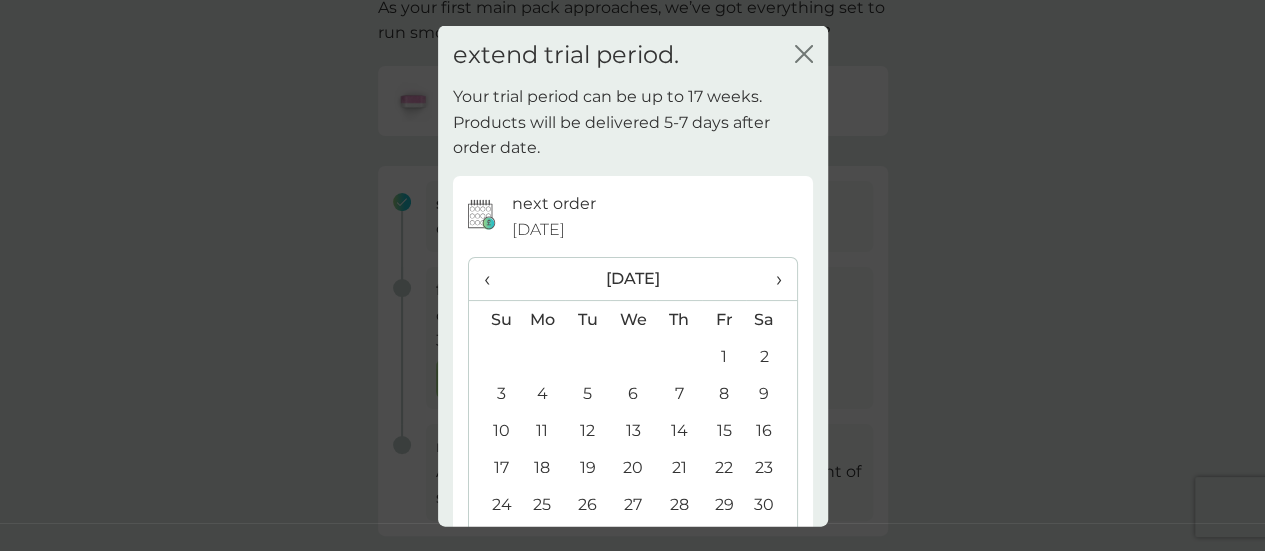 click on "‹" at bounding box center (494, 279) 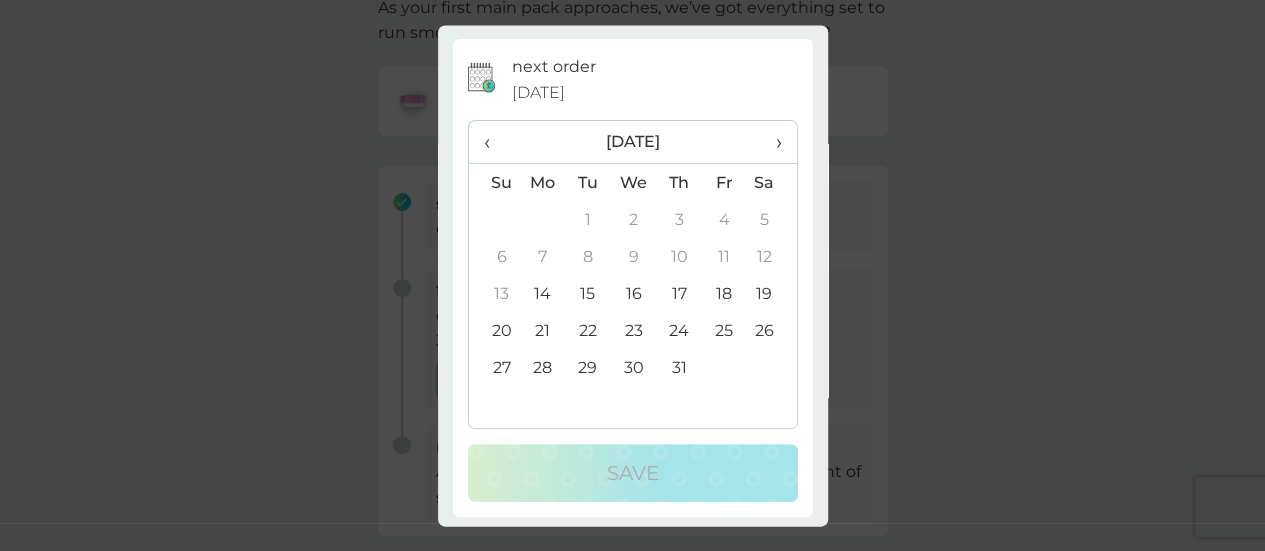 scroll, scrollTop: 141, scrollLeft: 0, axis: vertical 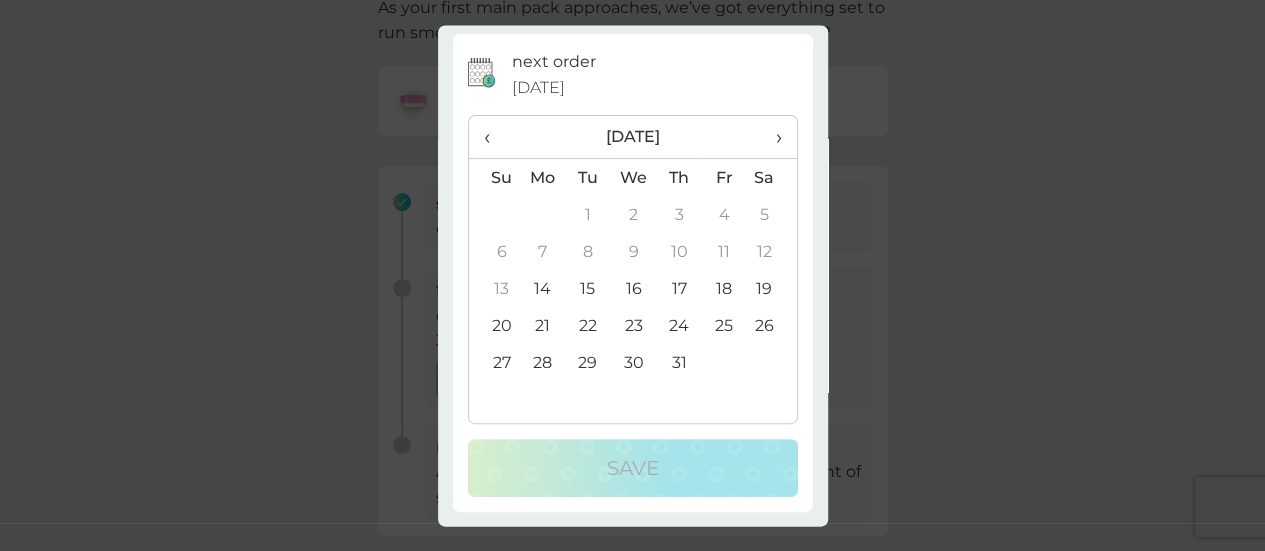 click on "21" at bounding box center [543, 326] 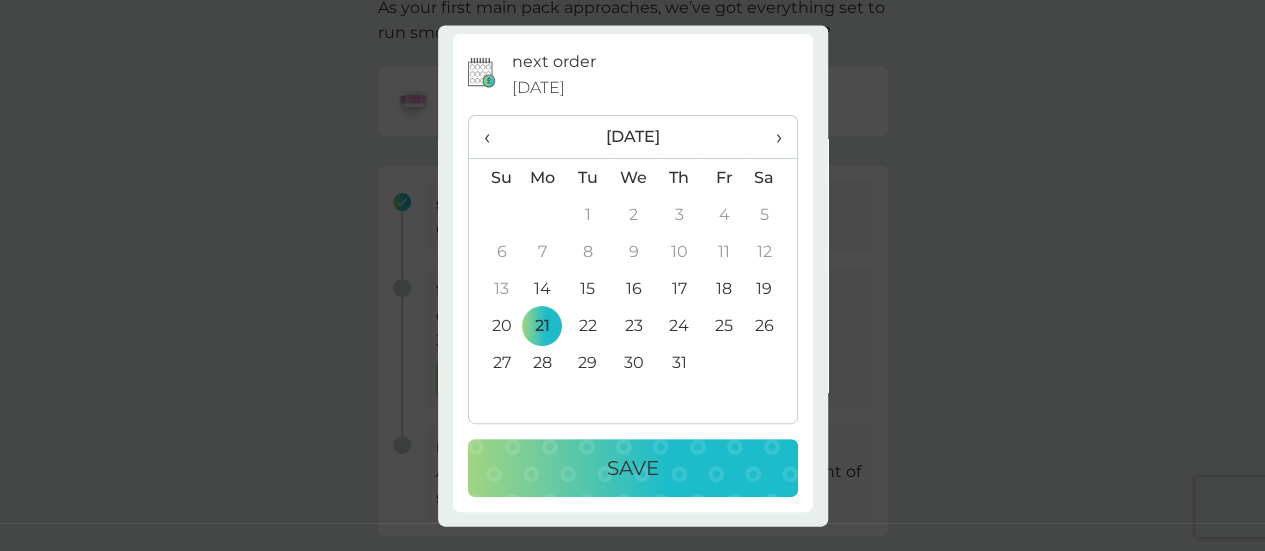 click on "Save" at bounding box center (633, 469) 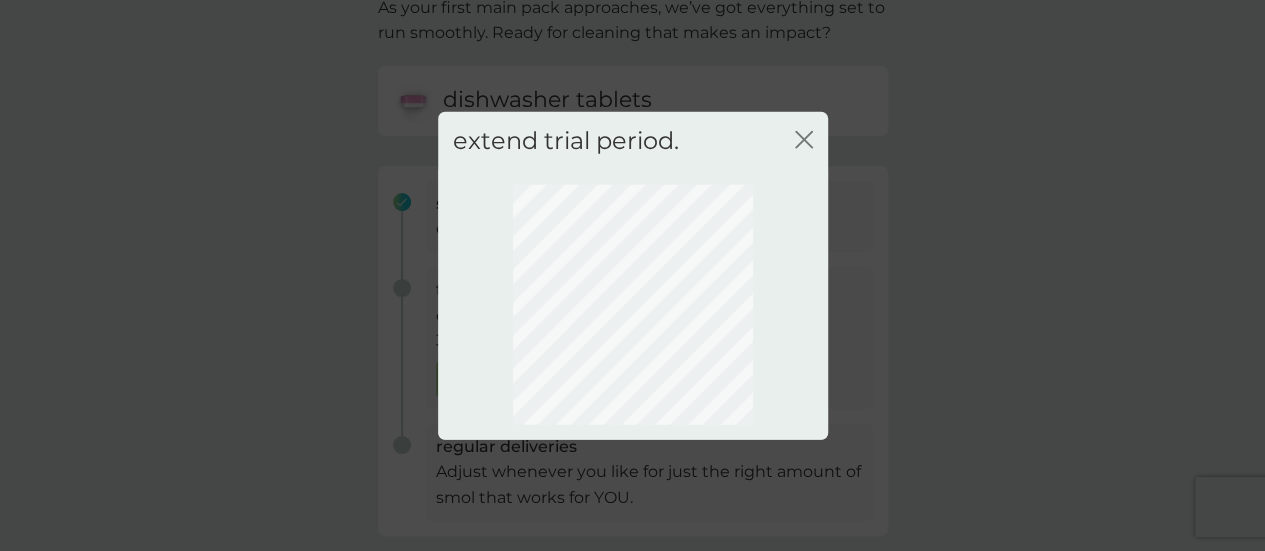 scroll, scrollTop: 0, scrollLeft: 0, axis: both 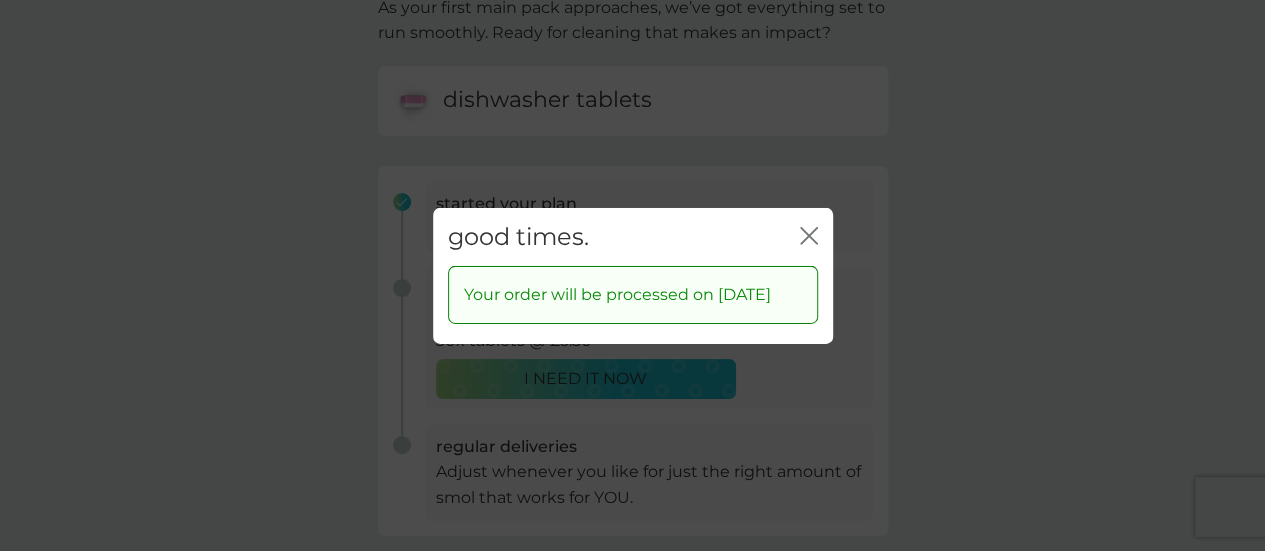 click on "close" 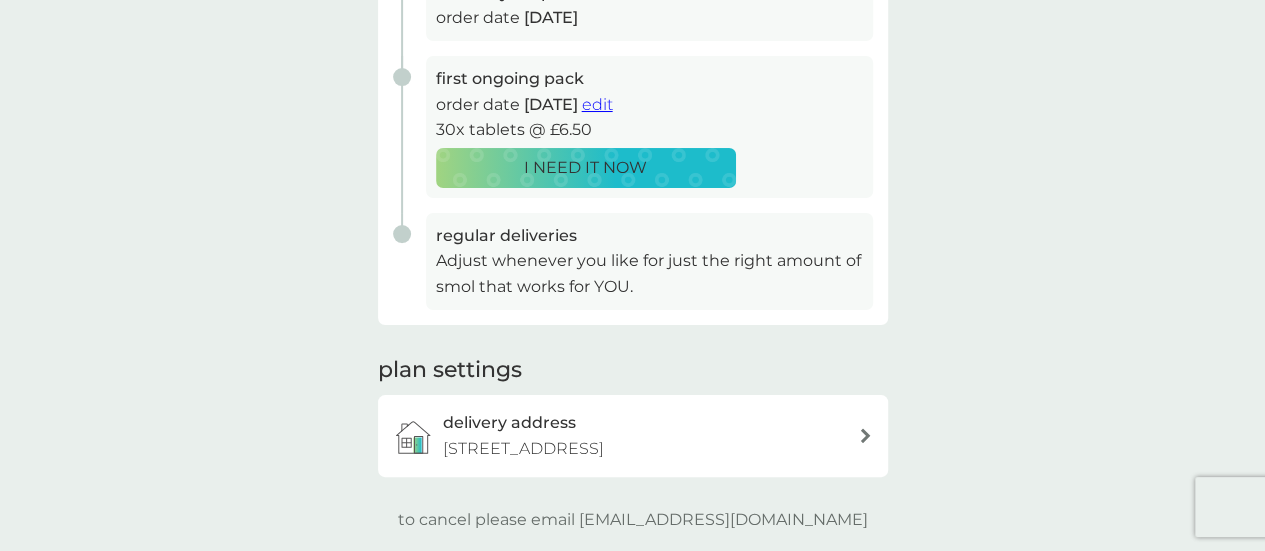 scroll, scrollTop: 0, scrollLeft: 0, axis: both 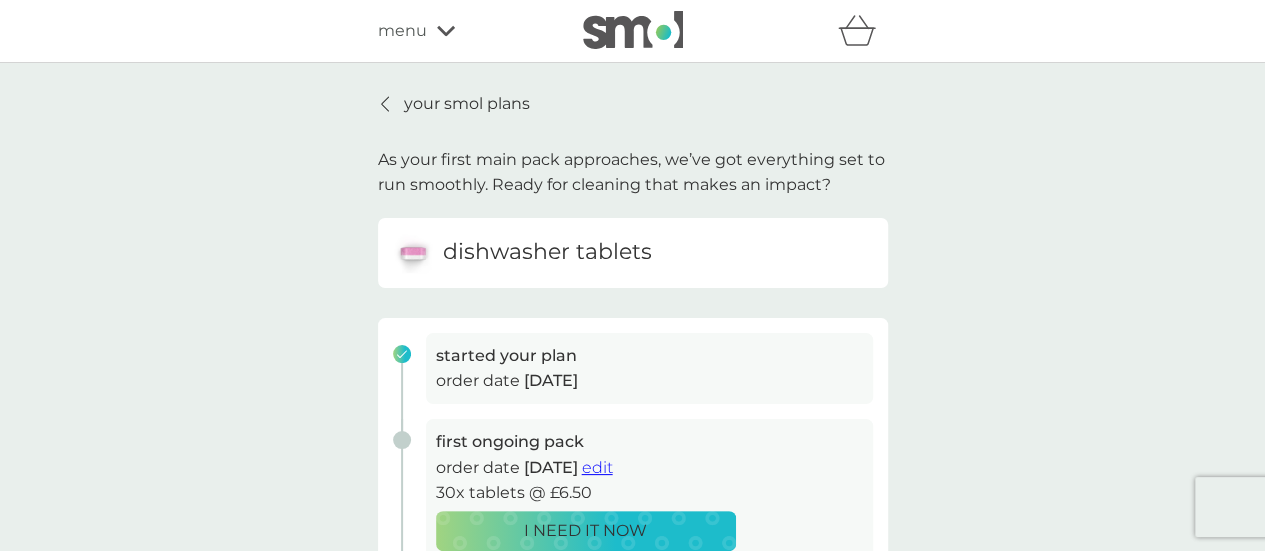 click on "your smol plans" at bounding box center [467, 104] 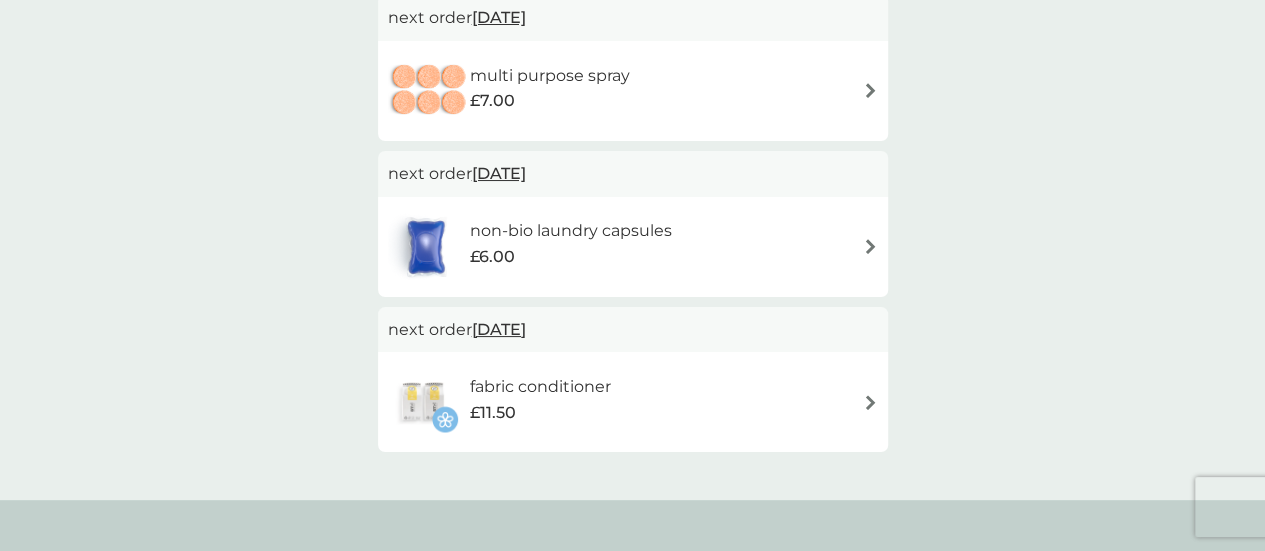 scroll, scrollTop: 664, scrollLeft: 0, axis: vertical 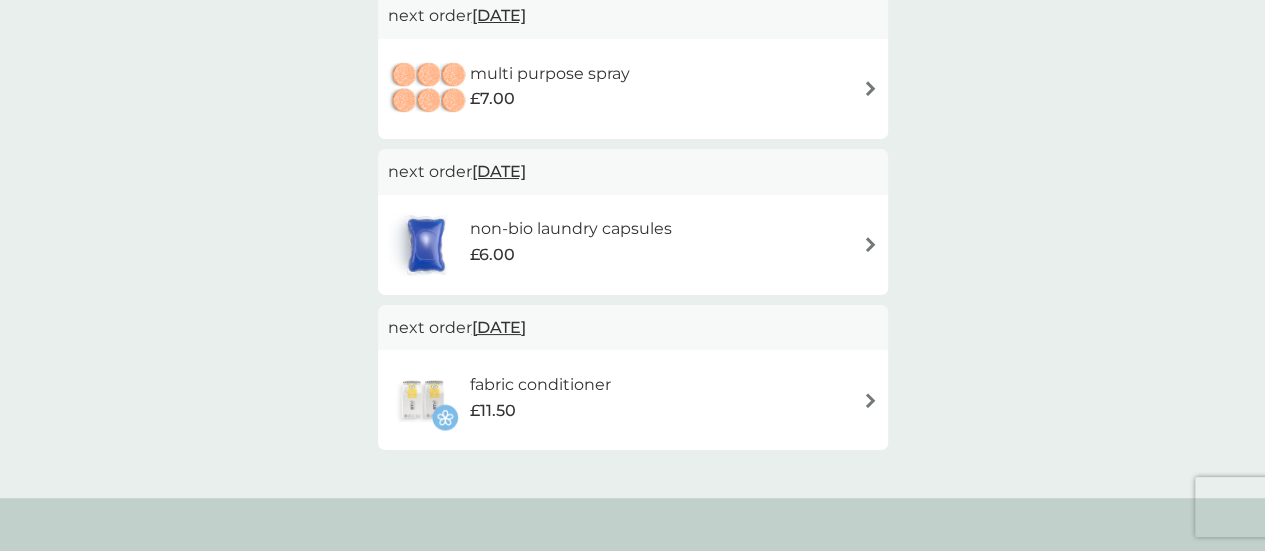 click on "non-bio laundry capsules £6.00" at bounding box center (580, 244) 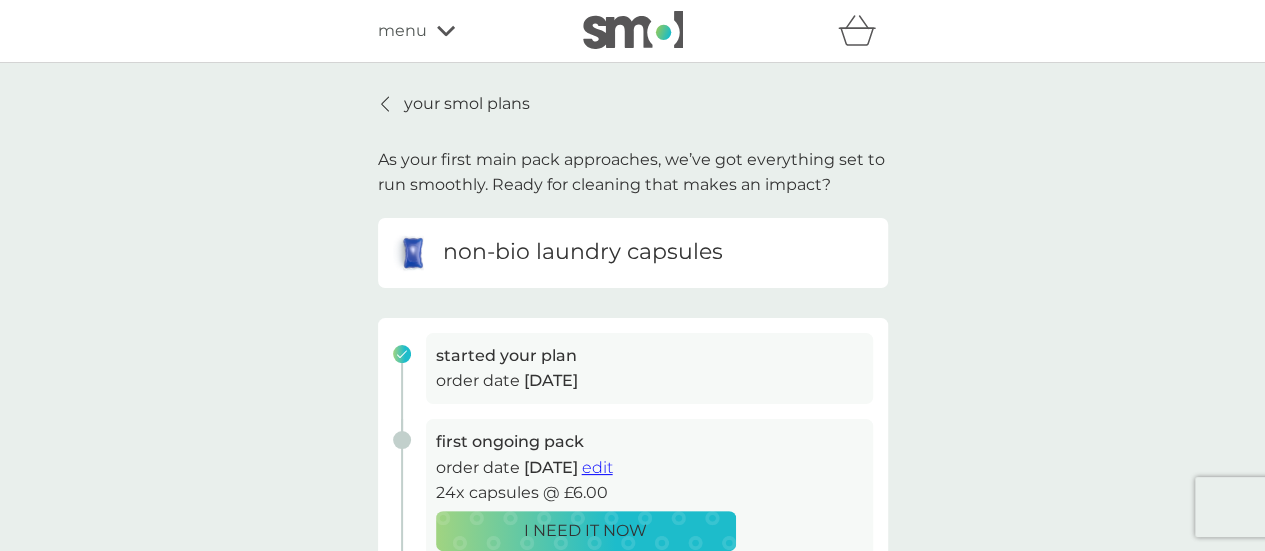 scroll, scrollTop: 187, scrollLeft: 0, axis: vertical 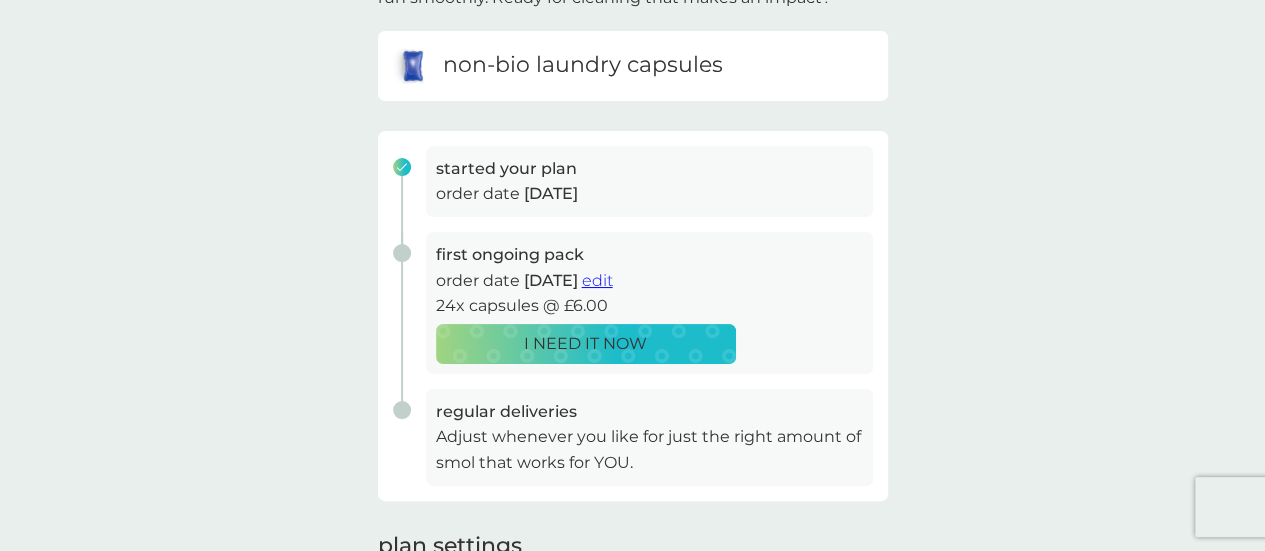 click on "edit" at bounding box center (597, 280) 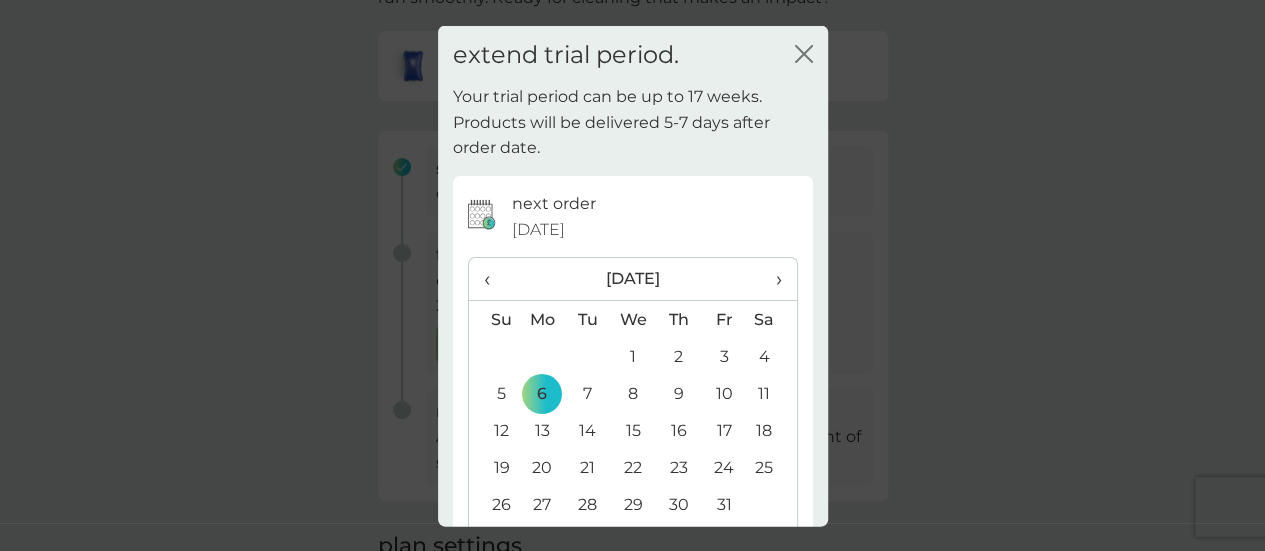 click on "‹" at bounding box center (494, 279) 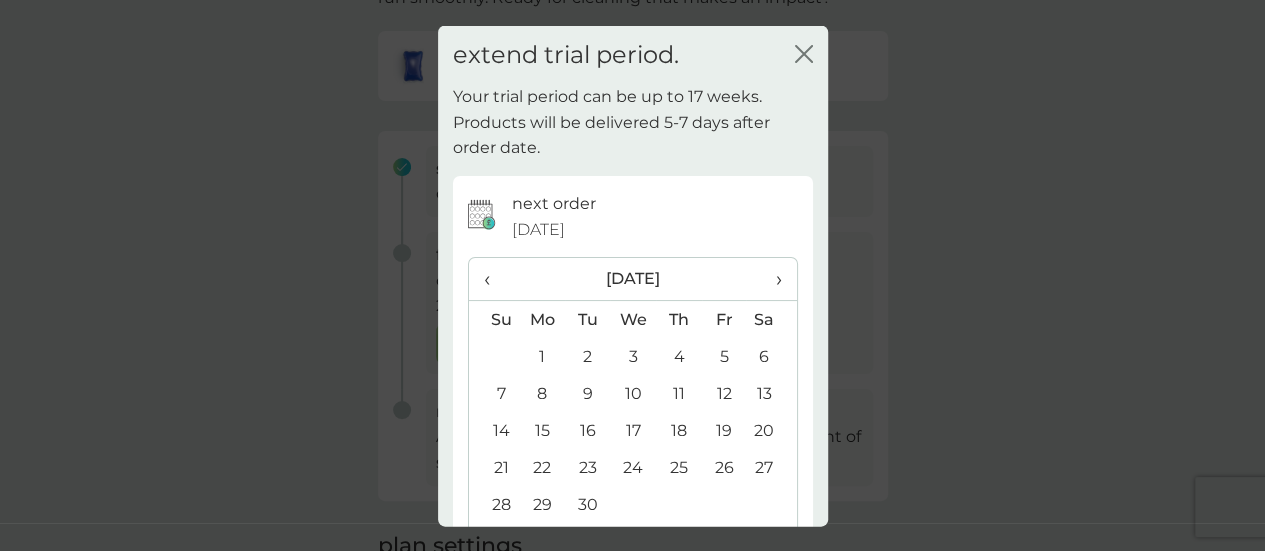 click on "‹" at bounding box center (494, 279) 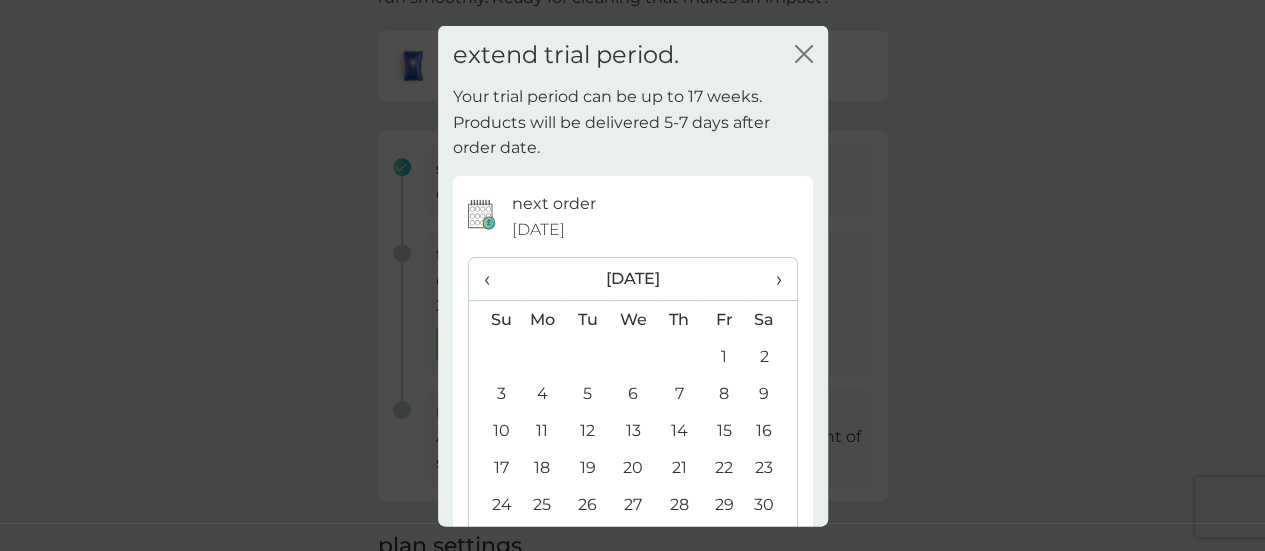 click on "‹" at bounding box center (494, 279) 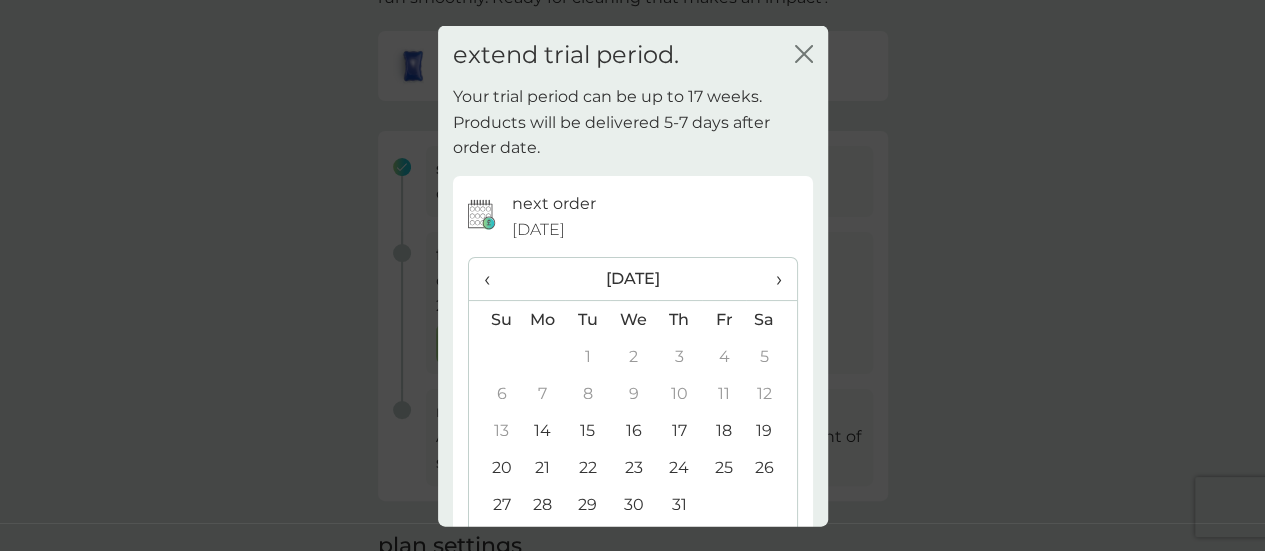 scroll, scrollTop: 141, scrollLeft: 0, axis: vertical 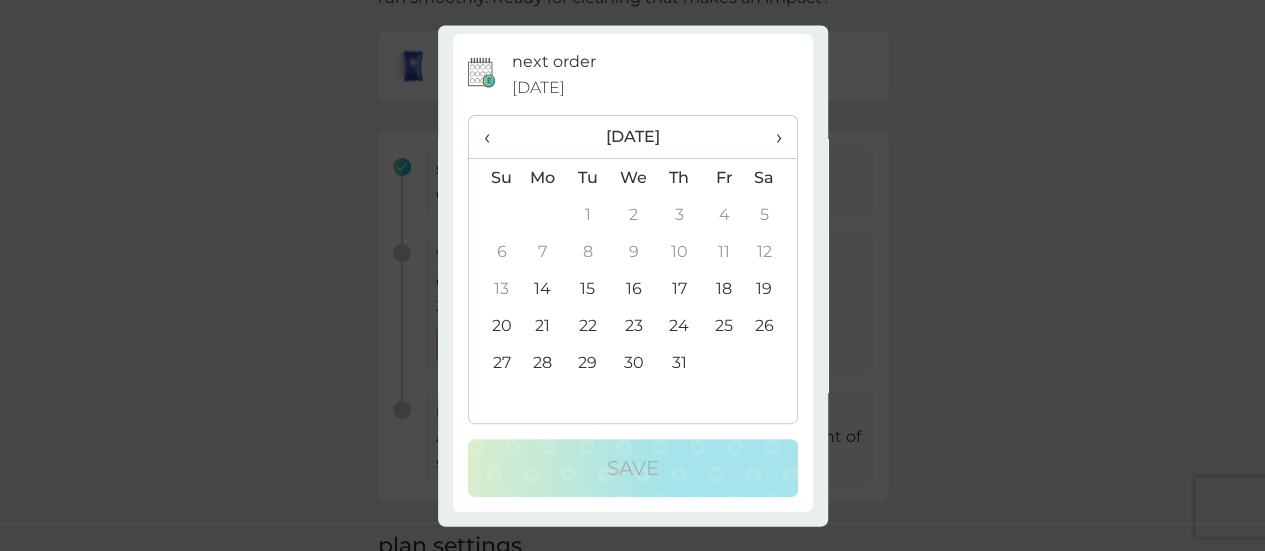 click on "21" at bounding box center (543, 326) 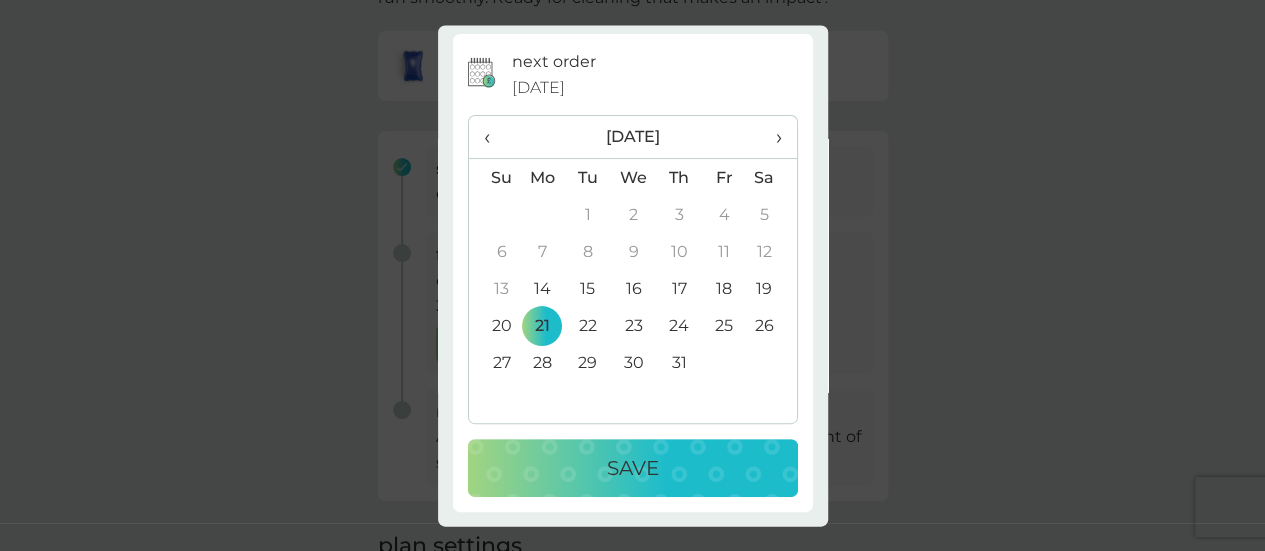 click on "Save" at bounding box center (633, 469) 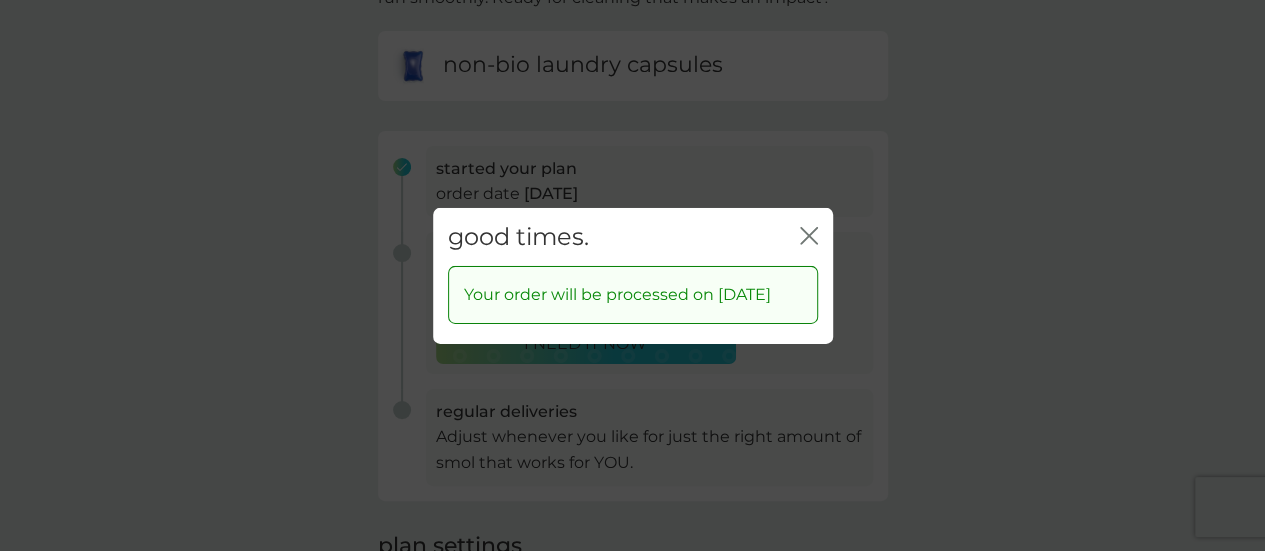 click on "good times. close" at bounding box center [633, 236] 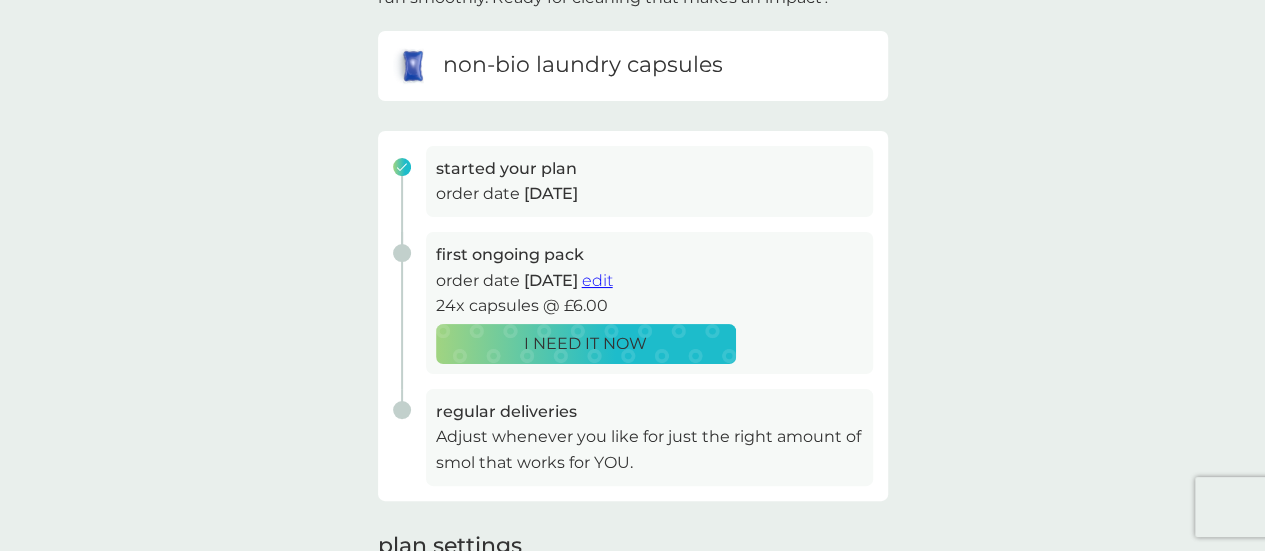 click on "edit" at bounding box center [597, 280] 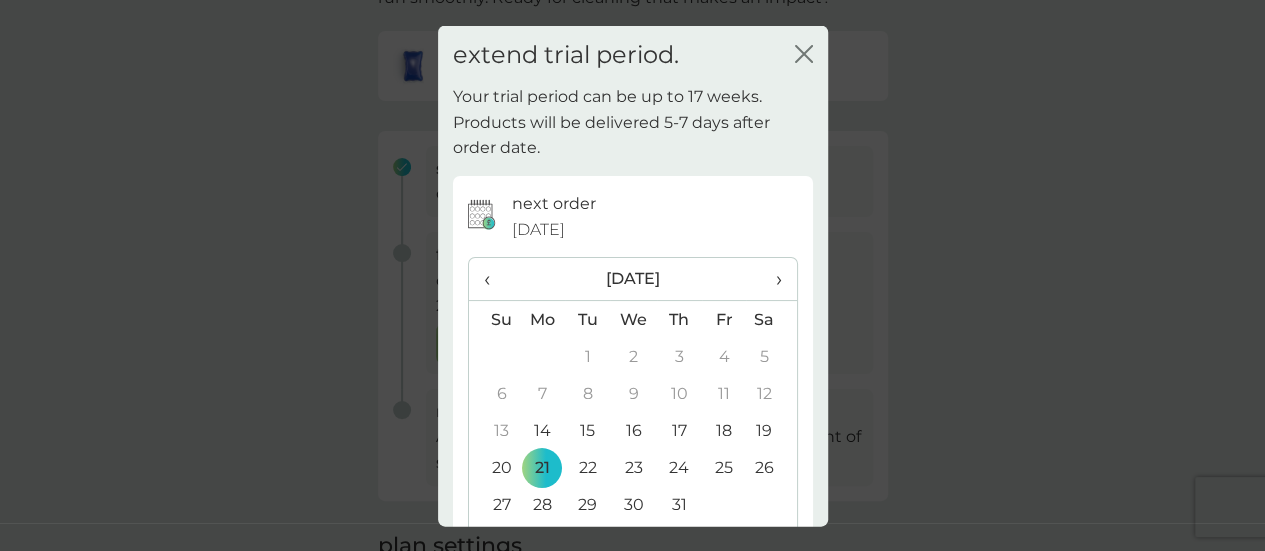 click on "›" at bounding box center (771, 279) 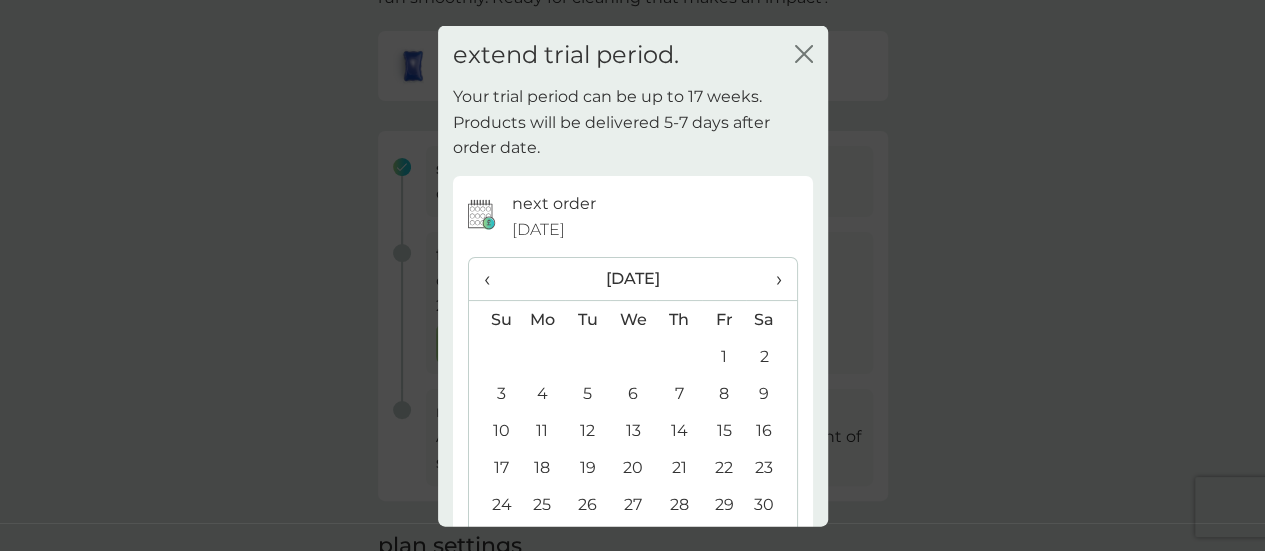 click on "close" 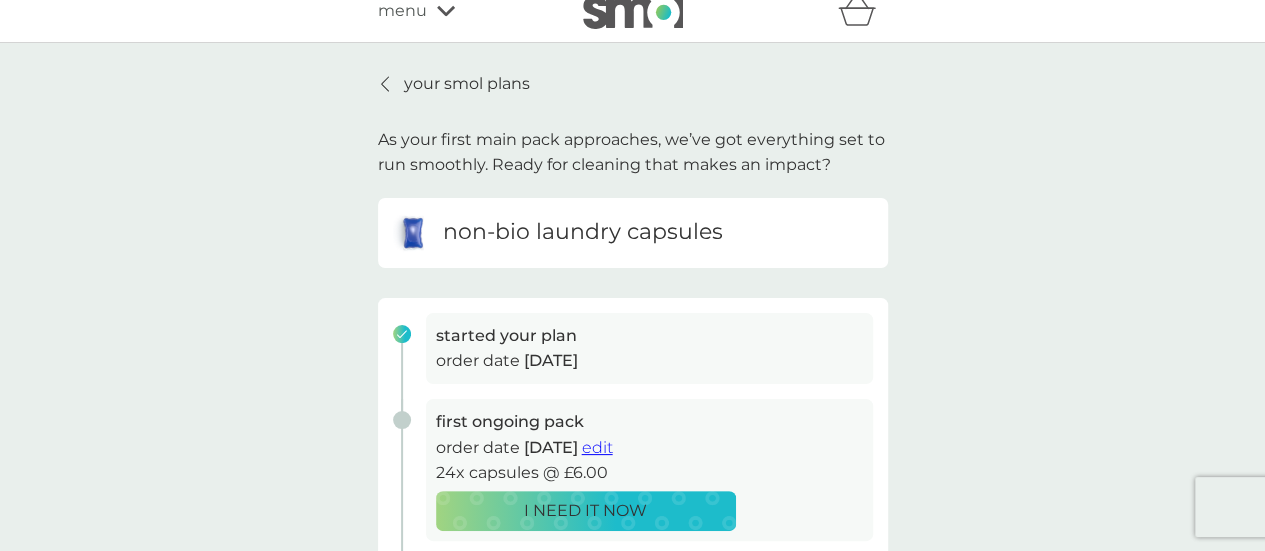 scroll, scrollTop: 0, scrollLeft: 0, axis: both 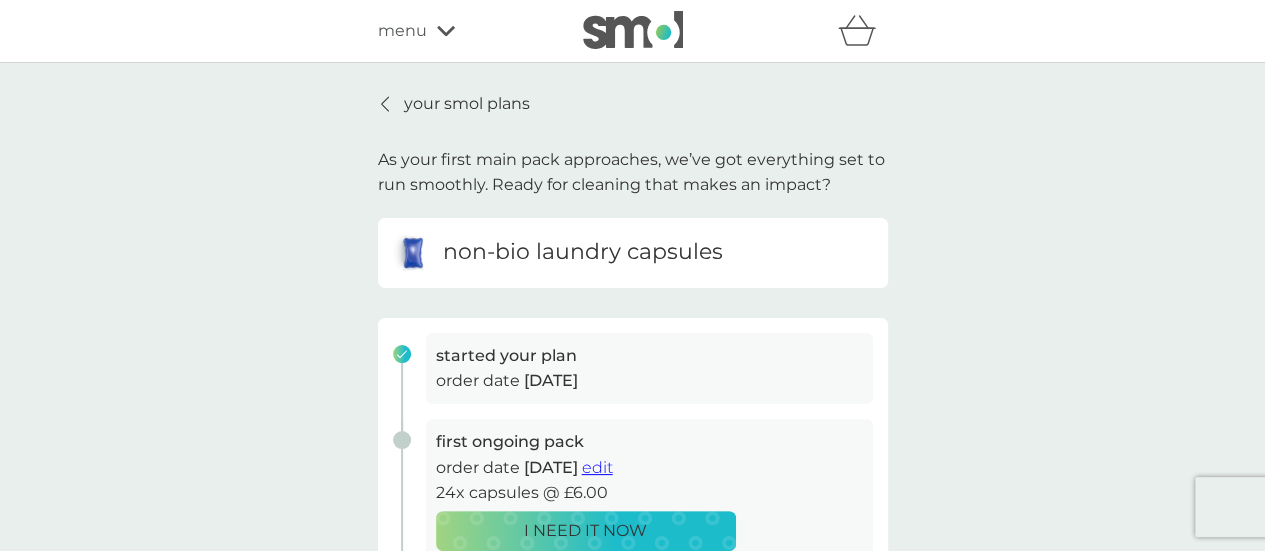 click on "your smol plans" at bounding box center (467, 104) 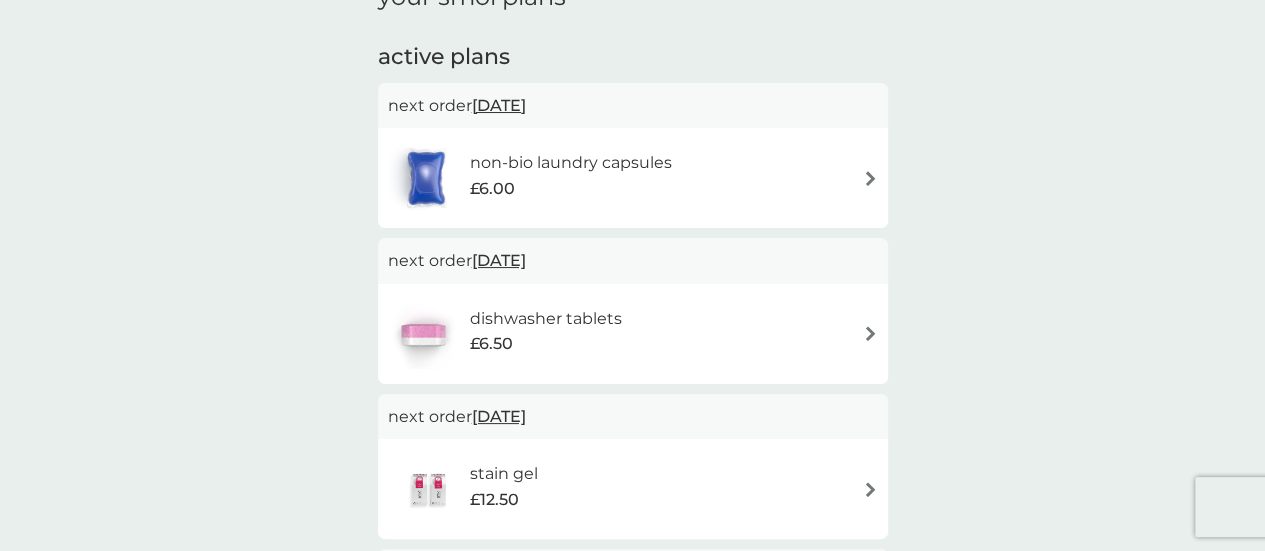 scroll, scrollTop: 0, scrollLeft: 0, axis: both 